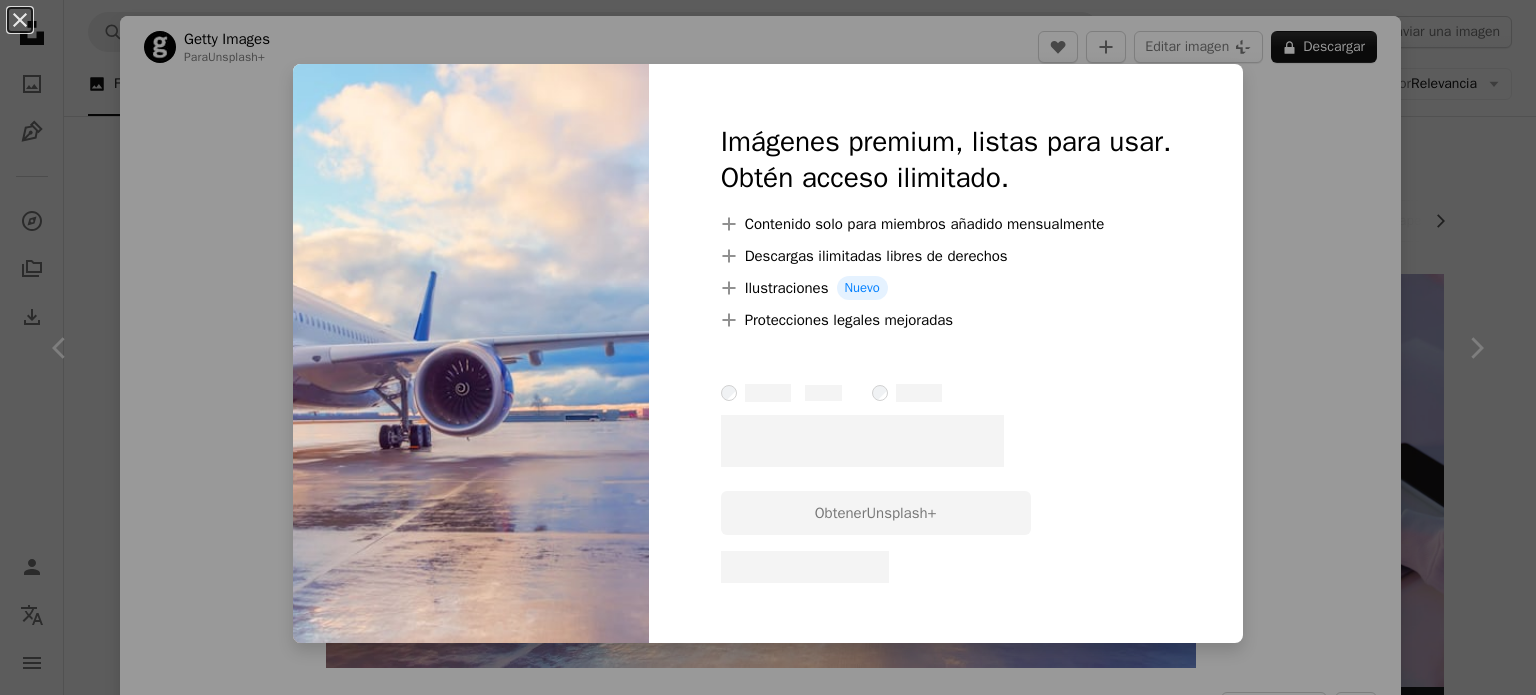scroll, scrollTop: 4900, scrollLeft: 0, axis: vertical 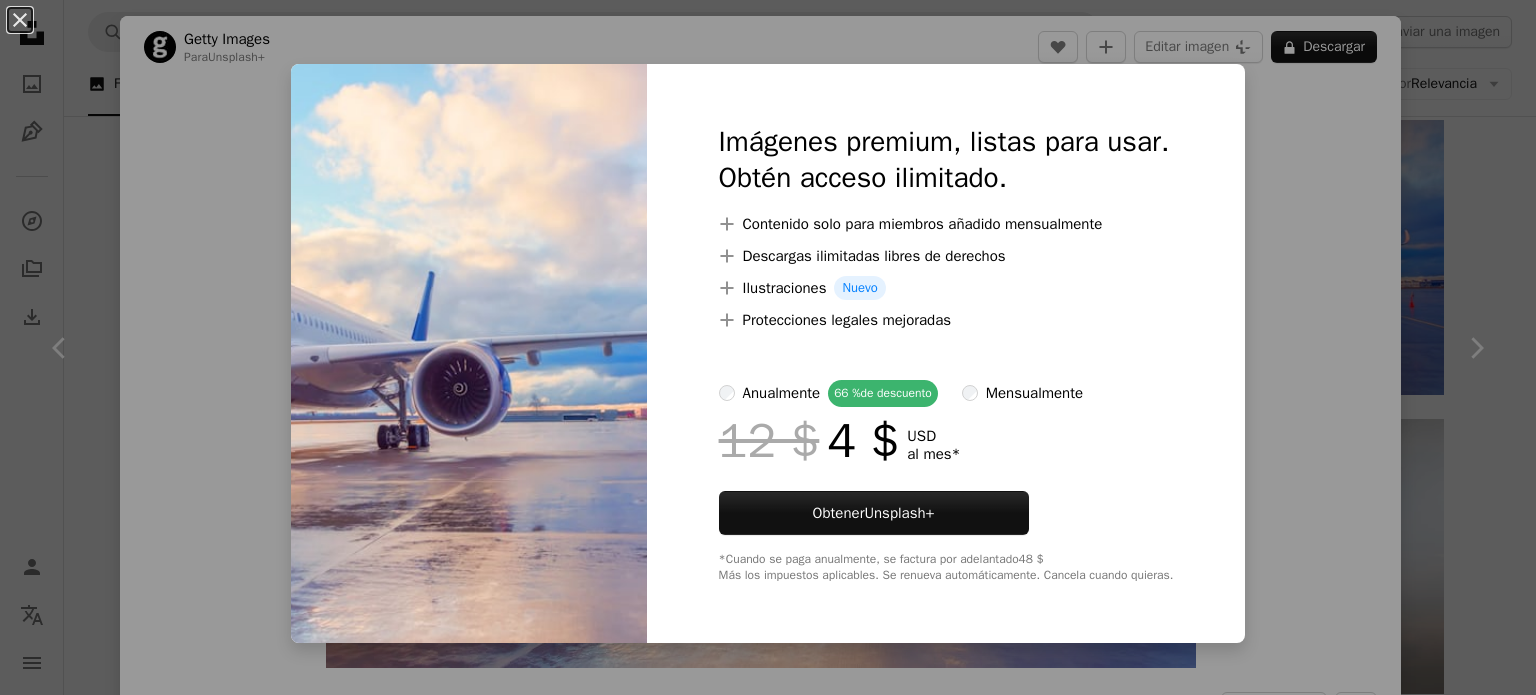 click on "An X shape Imágenes premium, listas para usar. Obtén acceso ilimitado. A plus sign Contenido solo para miembros añadido mensualmente A plus sign Descargas ilimitadas libres de derechos A plus sign Ilustraciones  Nuevo A plus sign Protecciones legales mejoradas anualmente 66 %  de descuento mensualmente 12 $   4 $ USD al mes * Obtener  Unsplash+ *Cuando se paga anualmente, se factura por adelantado  48 $ Más los impuestos aplicables. Se renueva automáticamente. Cancela cuando quieras." at bounding box center (768, 347) 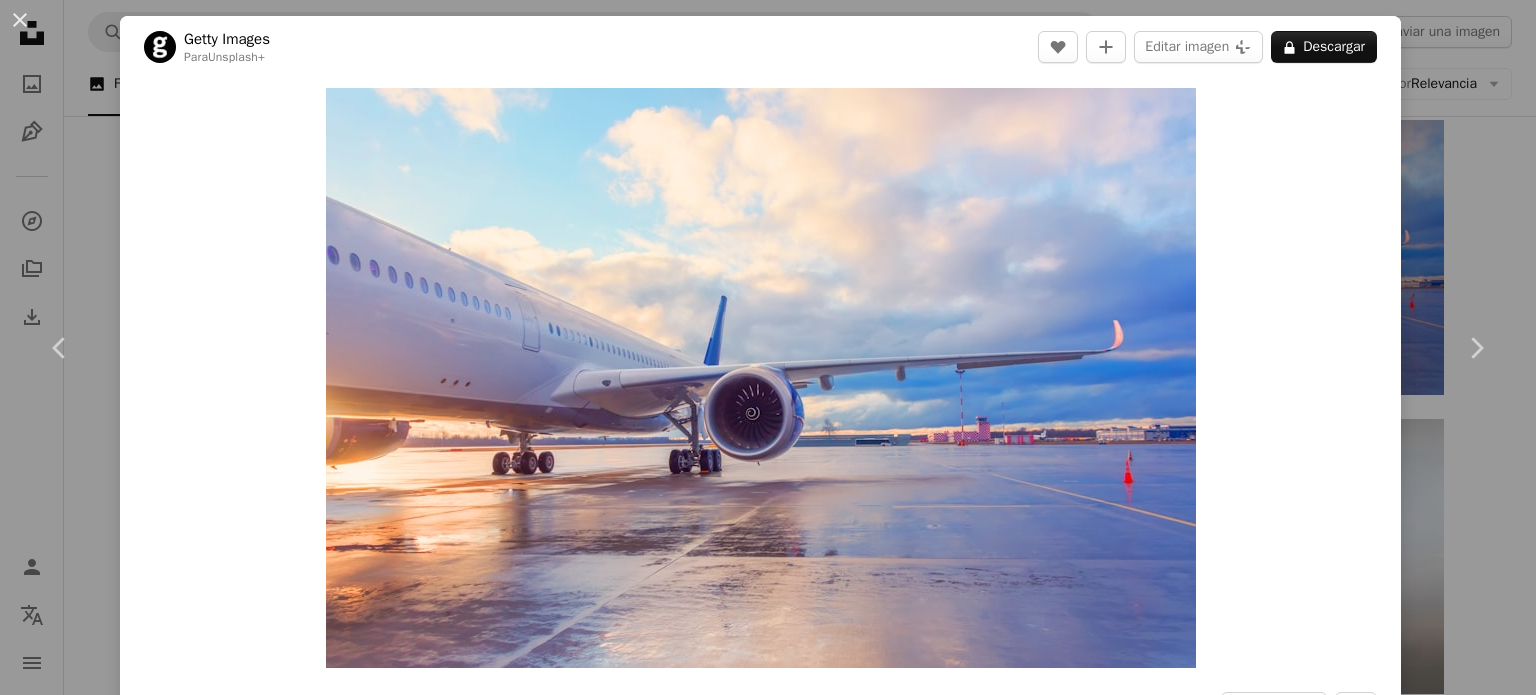 click on "An X shape Chevron left Chevron right Getty Images Para  Unsplash+ A heart A plus sign Editar imagen   Plus sign for Unsplash+ A lock   Descargar Zoom in A forward-right arrow Compartir More Actions Calendar outlined Publicado el  31 de agosto de 2022 Safety Con la  Licencia Unsplash+ negocio avión Mañana transporte turismo cielo despejado contenedor motor volador pista de aeropuerto imagen en color nublado Destinos de viaje pasajero contenedor de carga Billete de avión Industria aeroespacial Ala de avión Imágenes gratuitas De esta serie Plus sign for Unsplash+ Plus sign for Unsplash+ Imágenes relacionadas Plus sign for Unsplash+ A heart A plus sign Getty Images Para  Unsplash+ A lock   Descargar Plus sign for Unsplash+ A heart A plus sign Getty Images Para  Unsplash+ A lock   Descargar Plus sign for Unsplash+ A heart A plus sign A. C. Para  Unsplash+ A lock   Descargar Plus sign for Unsplash+ A heart A plus sign Getty Images Para  Unsplash+ A lock   Descargar Plus sign for Unsplash+ A heart A plus sign" at bounding box center [768, 347] 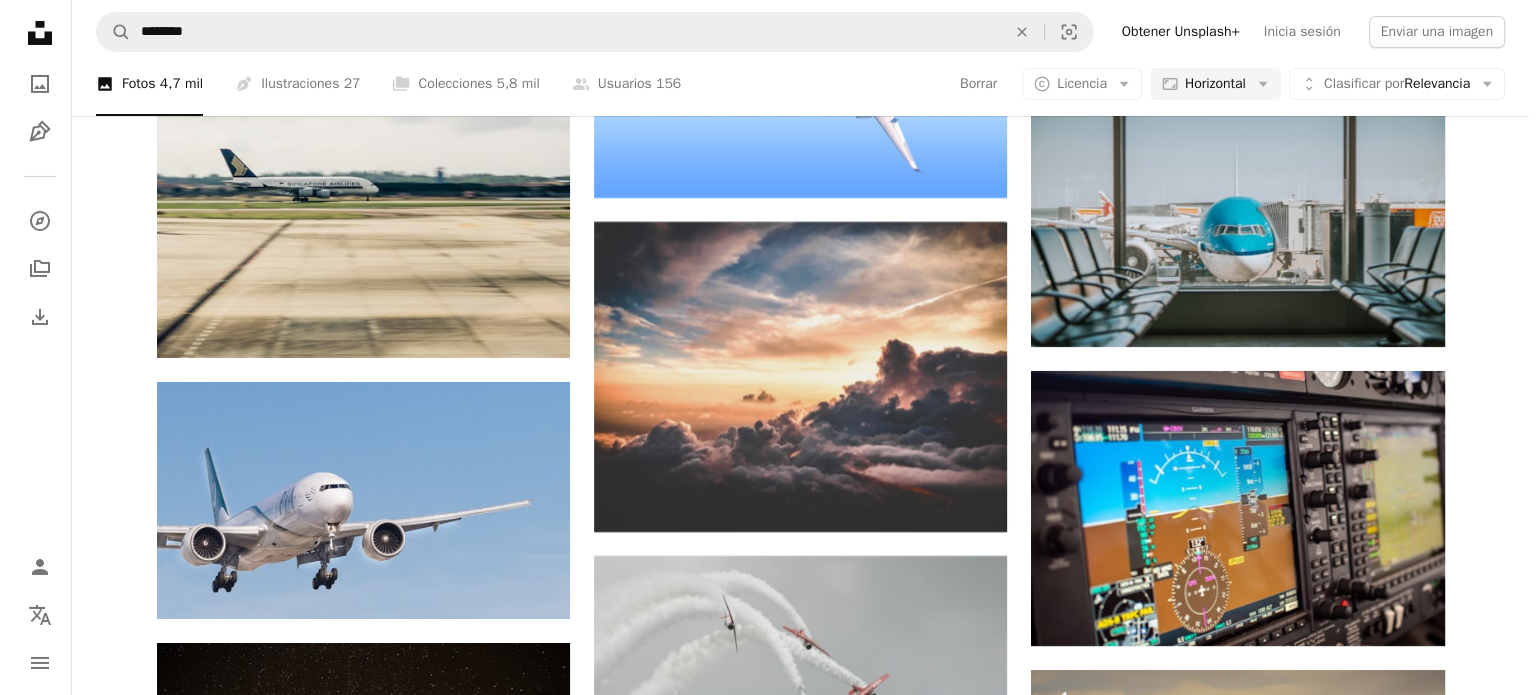 scroll, scrollTop: 7300, scrollLeft: 0, axis: vertical 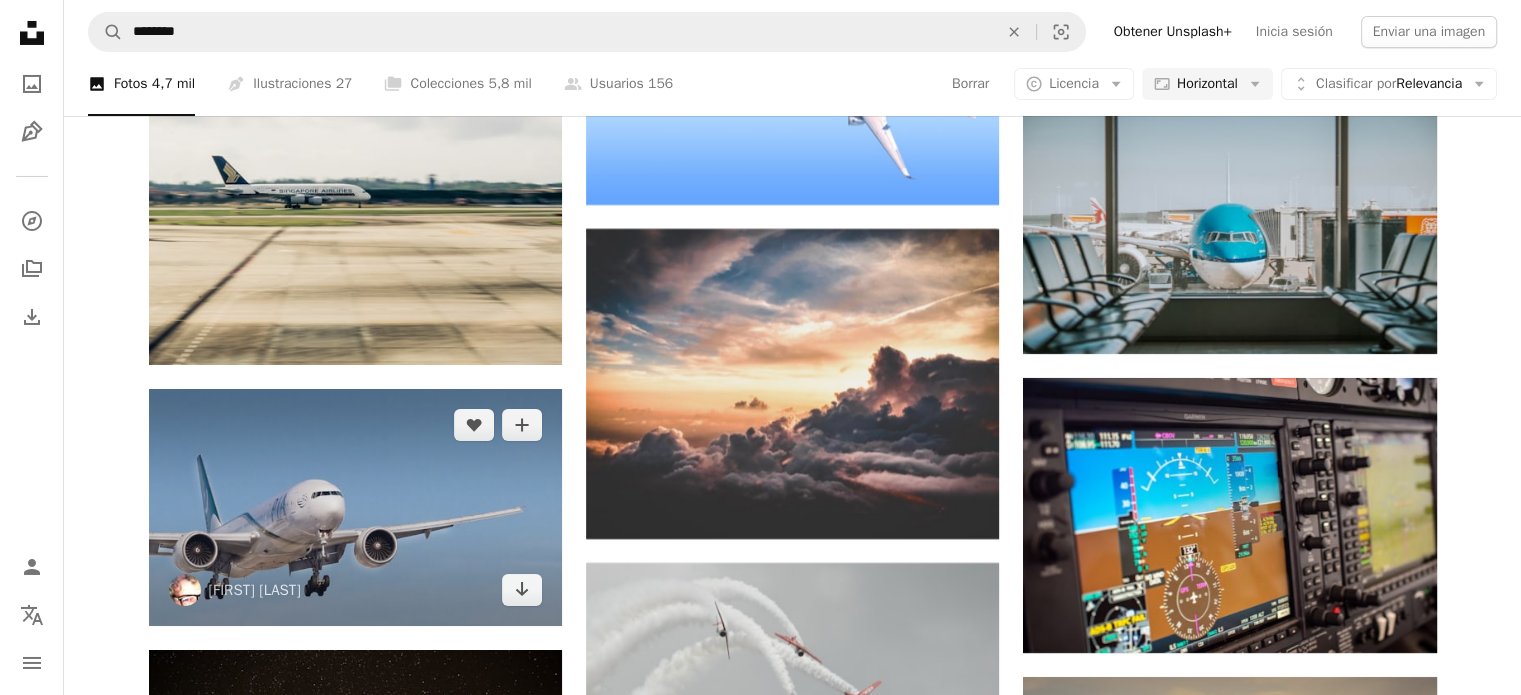 click at bounding box center (355, 507) 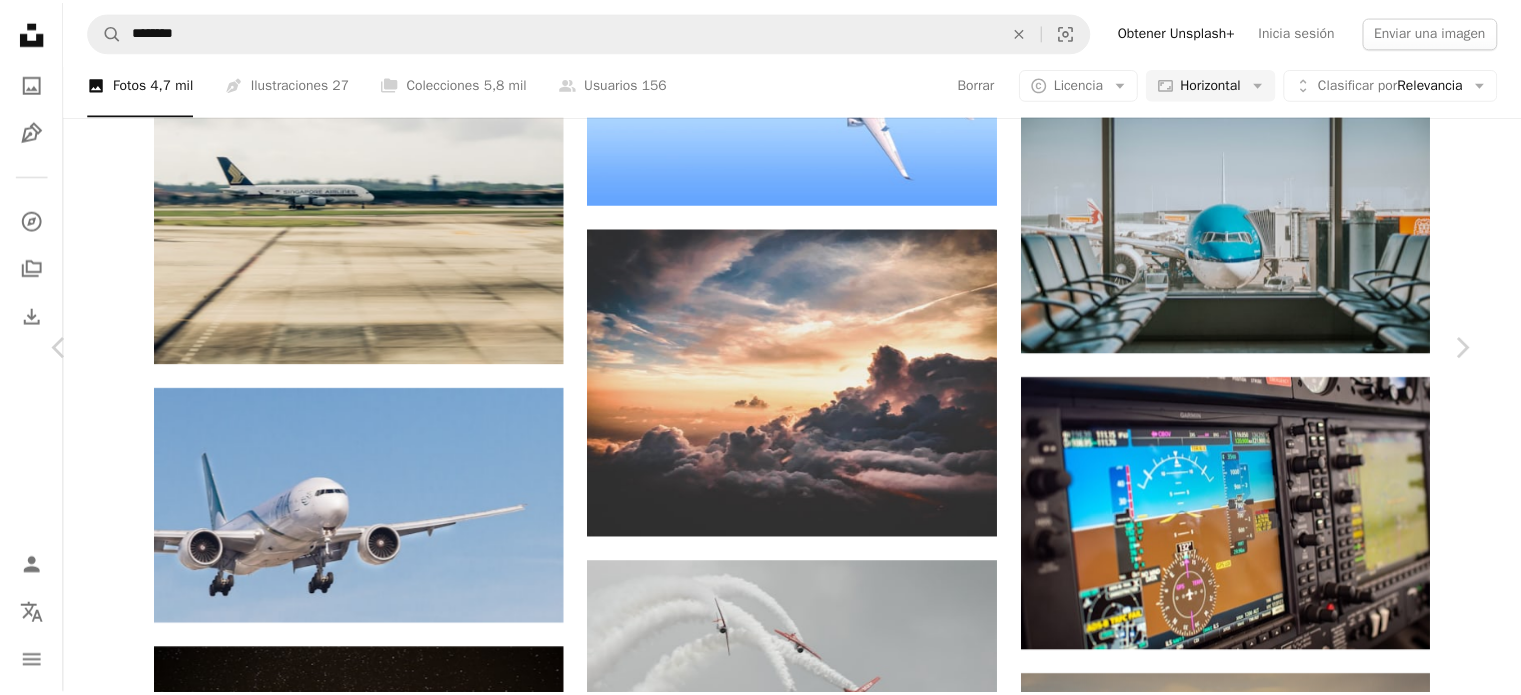 scroll, scrollTop: 0, scrollLeft: 0, axis: both 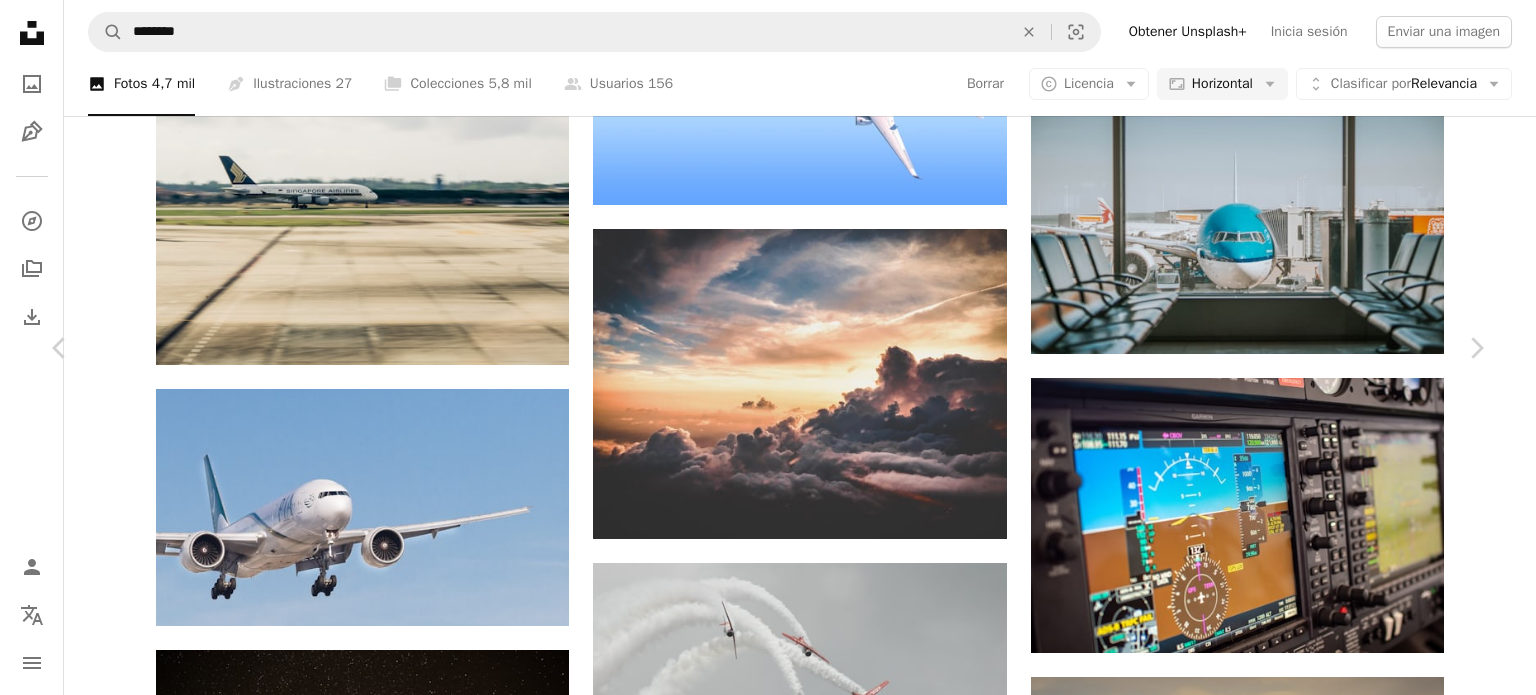 click on "An X shape Chevron left Chevron right John McArthur snowjam A heart A plus sign Editar imagen   Plus sign for Unsplash+ Descargar gratis Chevron down Zoom in Visualizaciones 3.589.743 Descargas 24.495 A forward-right arrow Compartir Info icon Información More Actions A map marker [CITY], [STATE], [COUNTRY] Calendar outlined Publicado el  24 de marzo de 2018 Camera Canon, EOS 7D Safety Uso gratuito bajo la  Licencia Unsplash viajar avión cielo azul avión aviación transporte vuelo avión azabache volador volar ala Boeing motor de reacción Boeing 777 Viajes en avión 777 Pia gris [COUNTRY] Fondos de pantalla HD Explora imágenes premium relacionadas en iStock  |  Ahorra un 20 % con el código UNSPLASH20 Ver más en iStock  ↗ Imágenes relacionadas A heart A plus sign Gerhard Crous Arrow pointing down A heart A plus sign Ereng hu Arrow pointing down Plus sign for Unsplash+ A heart A plus sign Getty Images Para  Unsplash+ A lock   Descargar A heart A plus sign enrico A heart" at bounding box center [768, 4261] 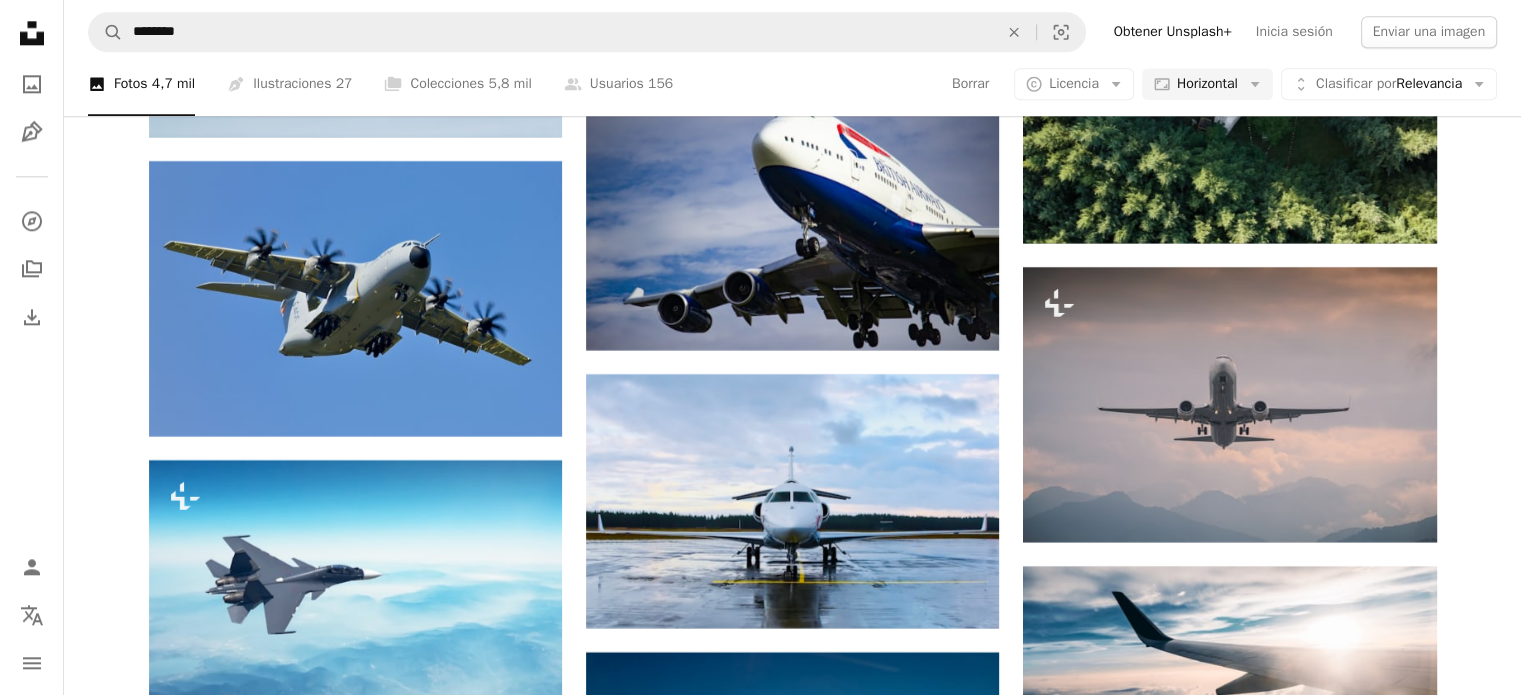 scroll, scrollTop: 10100, scrollLeft: 0, axis: vertical 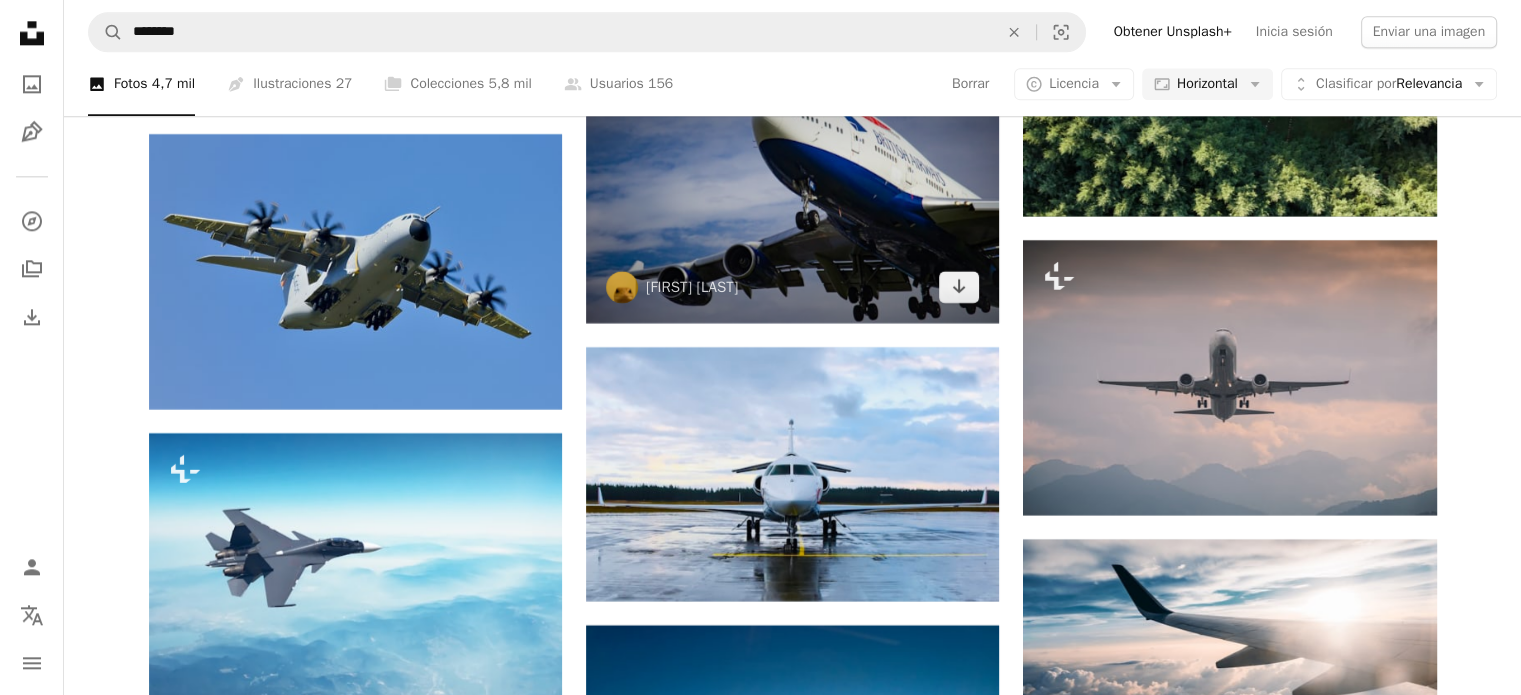 click at bounding box center [792, 185] 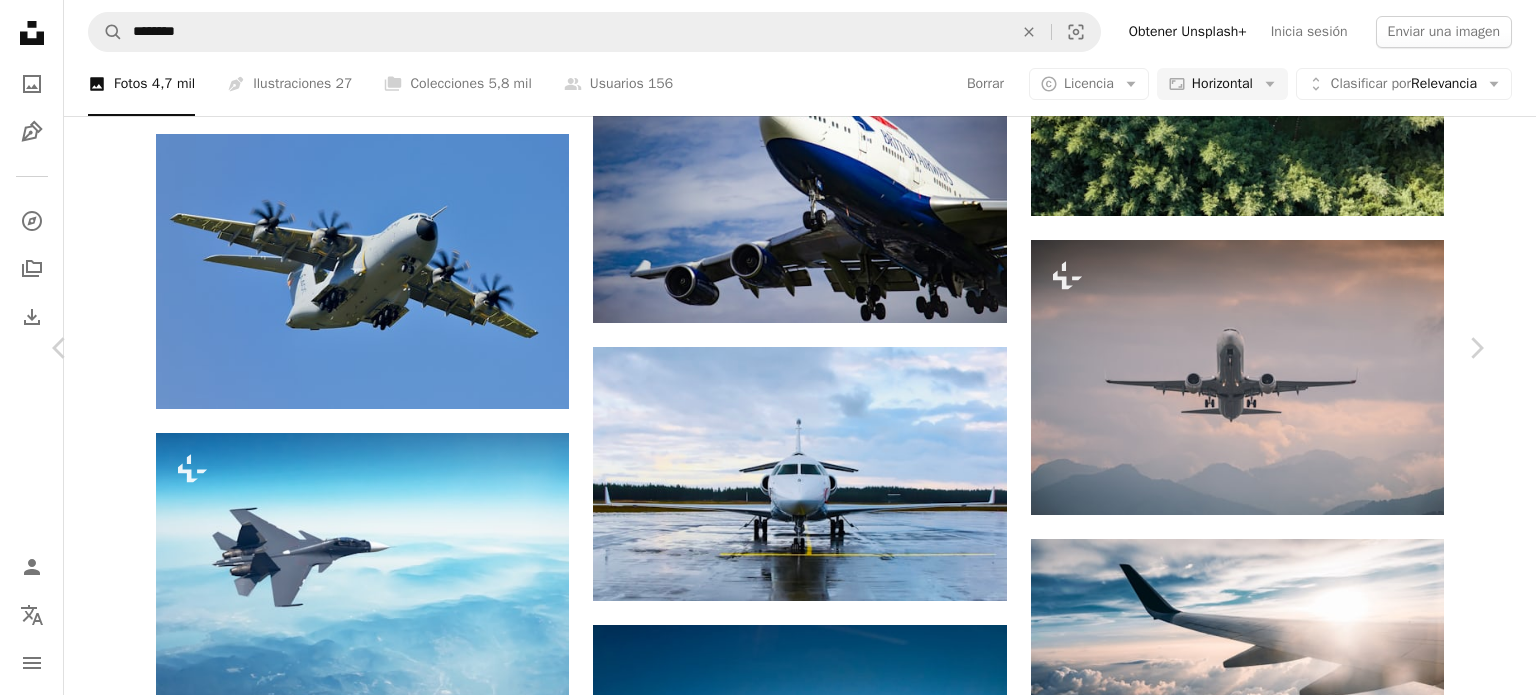 click on "An X shape Chevron left Chevron right Isaac Struna isaacstruna A heart A plus sign Editar imagen   Plus sign for Unsplash+ Descargar gratis Chevron down Zoom in Visualizaciones 866.512 Descargas 8960 A forward-right arrow Compartir Info icon Información More Actions A map marker [AIRPORT_NAME], [CITY], [COUNTRY] Calendar outlined Publicado el  13 de marzo de 2020 Camera Canon, EOS REBEL T5 Safety Uso gratuito bajo la  Licencia Unsplash viajar [CITY] avión aviación avión vuelo [COUNTRY] avión azabache volador volar Reino Boeing británico unido rollos Heathrow 747 Royce vías respiratorias Imágenes gratuitas Explora imágenes premium relacionadas en iStock  |  Ahorra un 20 % con el código UNSPLASH20 Ver más en iStock  ↗ Imágenes relacionadas A heart A plus sign Freddie Arrow pointing down Plus sign for Unsplash+ A heart A plus sign Curated Lifestyle Para  Unsplash+ A lock   Descargar Plus sign for Unsplash+ A heart A plus sign Getty Images Para  Unsplash+ A lock   Descargar A heart" at bounding box center (768, 3514) 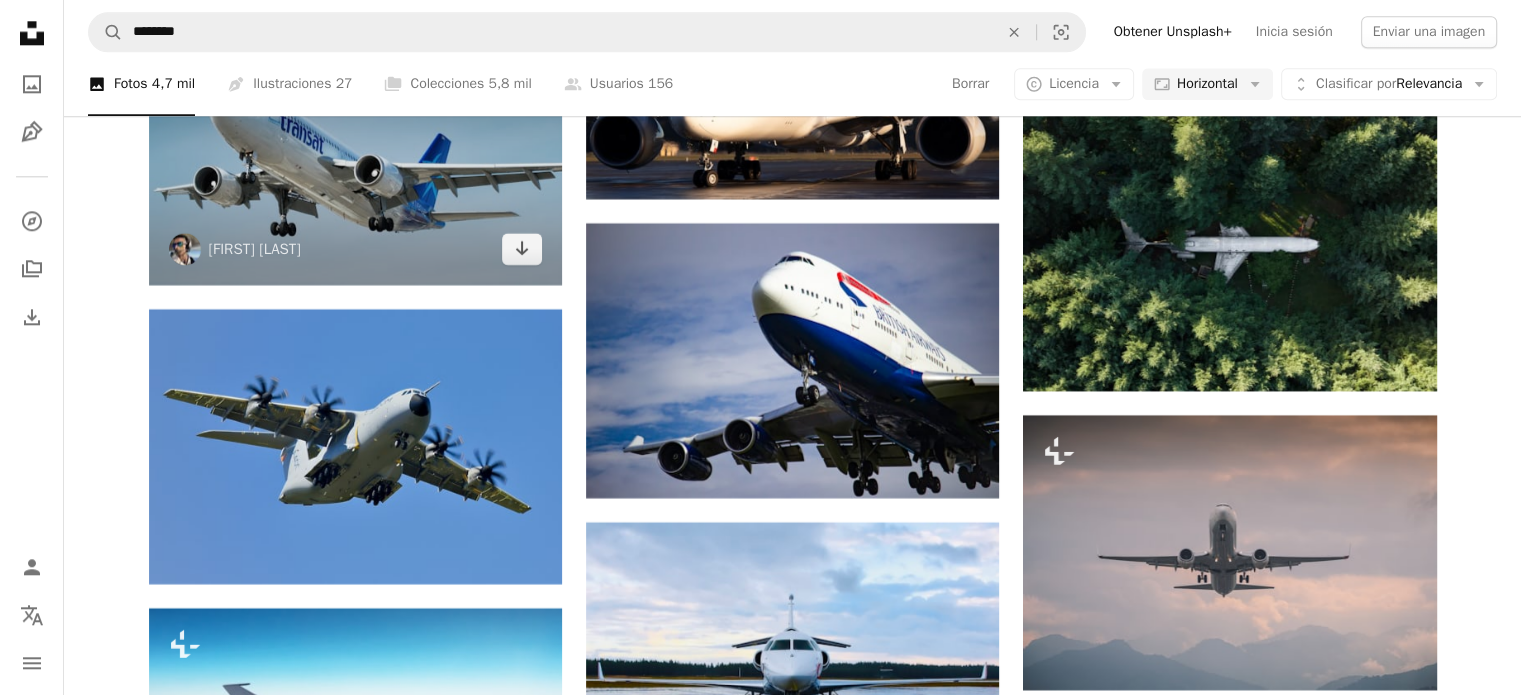 scroll, scrollTop: 9900, scrollLeft: 0, axis: vertical 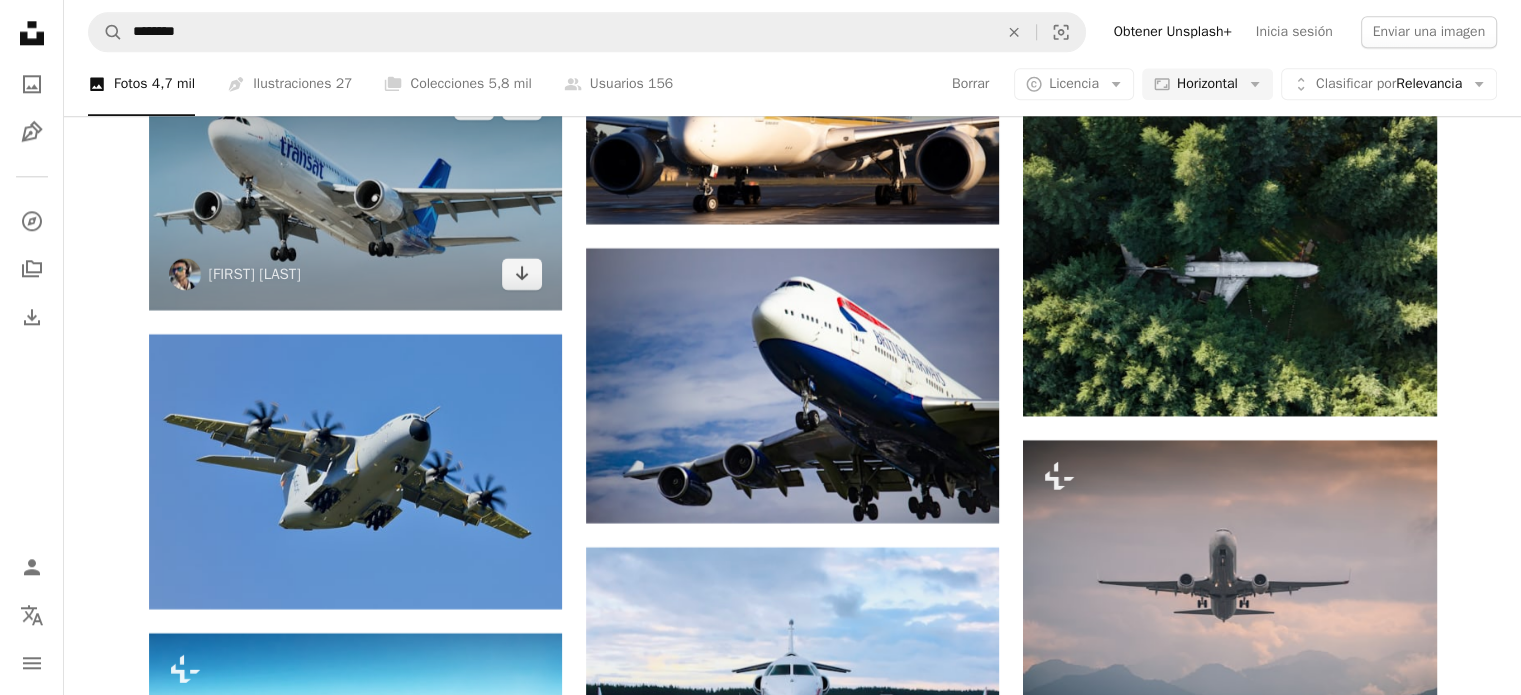 click at bounding box center (355, 188) 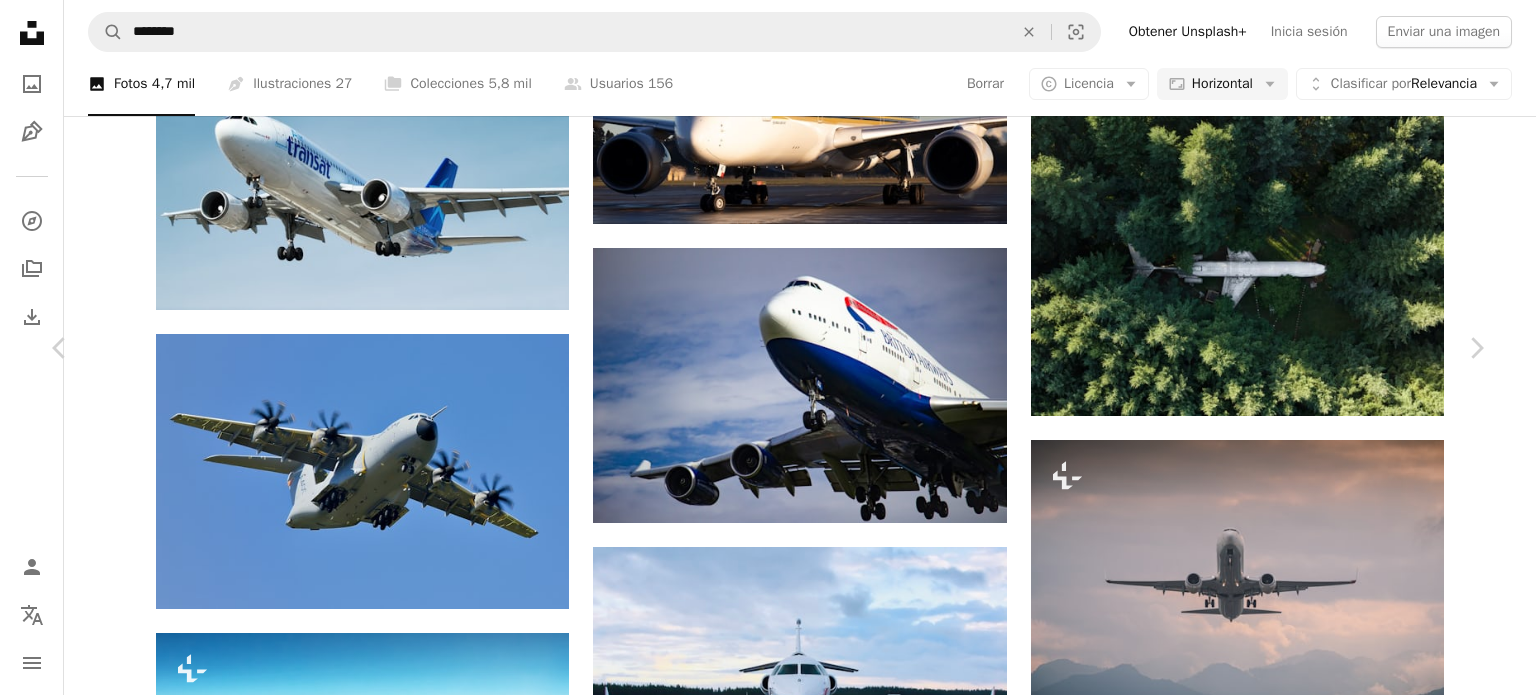 click on "An X shape Chevron left Chevron right Jason Rosewell jasonrosewell A heart A plus sign Editar imagen   Plus sign for Unsplash+ Descargar gratis Chevron down Zoom in Visualizaciones 2.759.509 Descargas 25.682 A forward-right arrow Compartir Info icon Información More Actions A map marker [CITY], [STATE], [COUNTRY] Calendar outlined Publicado el  15 de abril de 2018 Safety Uso gratuito bajo la  Licencia Unsplash avión aeropuerto avión aviación transporte piloto macro azabache cerrar Viajes en avión aterrizaje [COUNTRY] transporte avión avión de línea [CITY] [AIRPORT_NAME] Fondos Explora imágenes premium relacionadas en iStock  |  Ahorra un 20 % con el código UNSPLASH20 Ver más en iStock  ↗ Imágenes relacionadas A heart A plus sign Lukas Souza Disponible para contratación A checkmark inside of a circle Arrow pointing down Plus sign for Unsplash+ A heart A plus sign" at bounding box center (768, 3714) 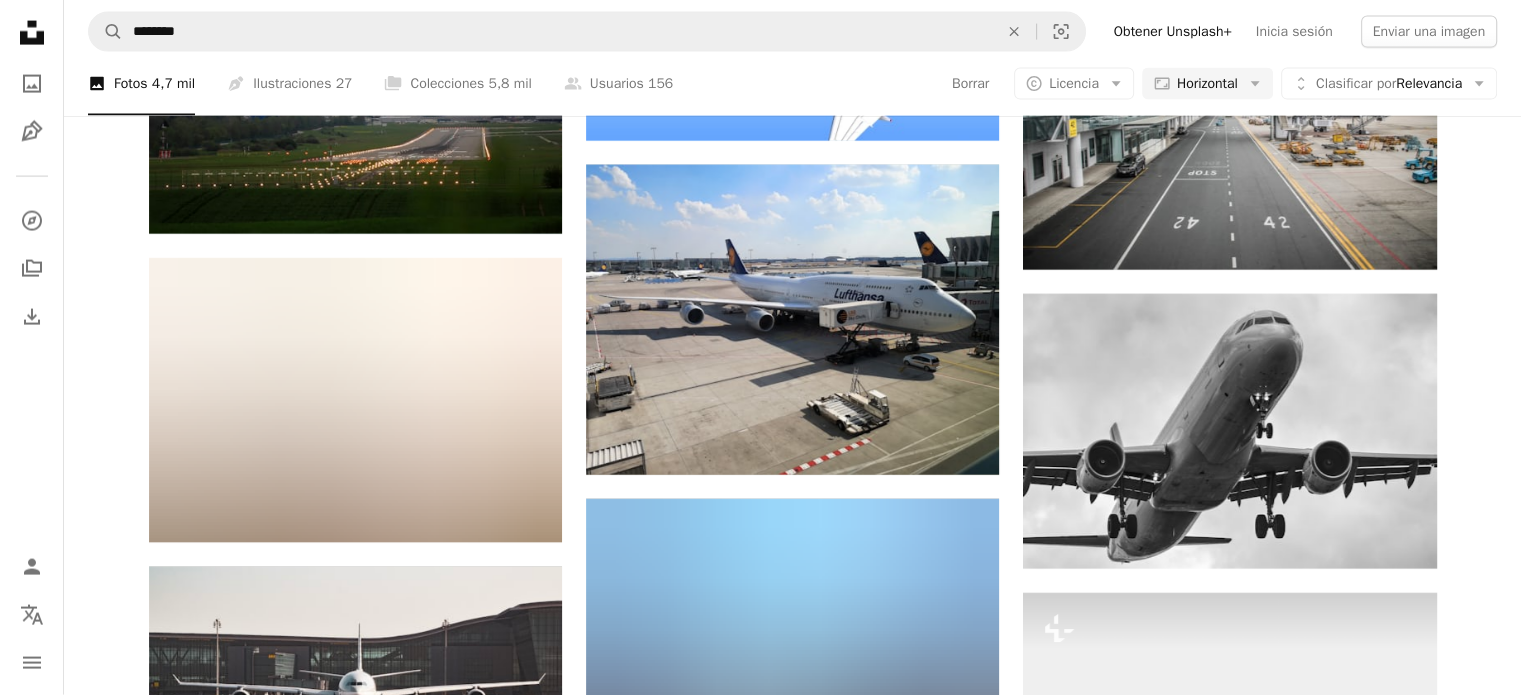 scroll, scrollTop: 12100, scrollLeft: 0, axis: vertical 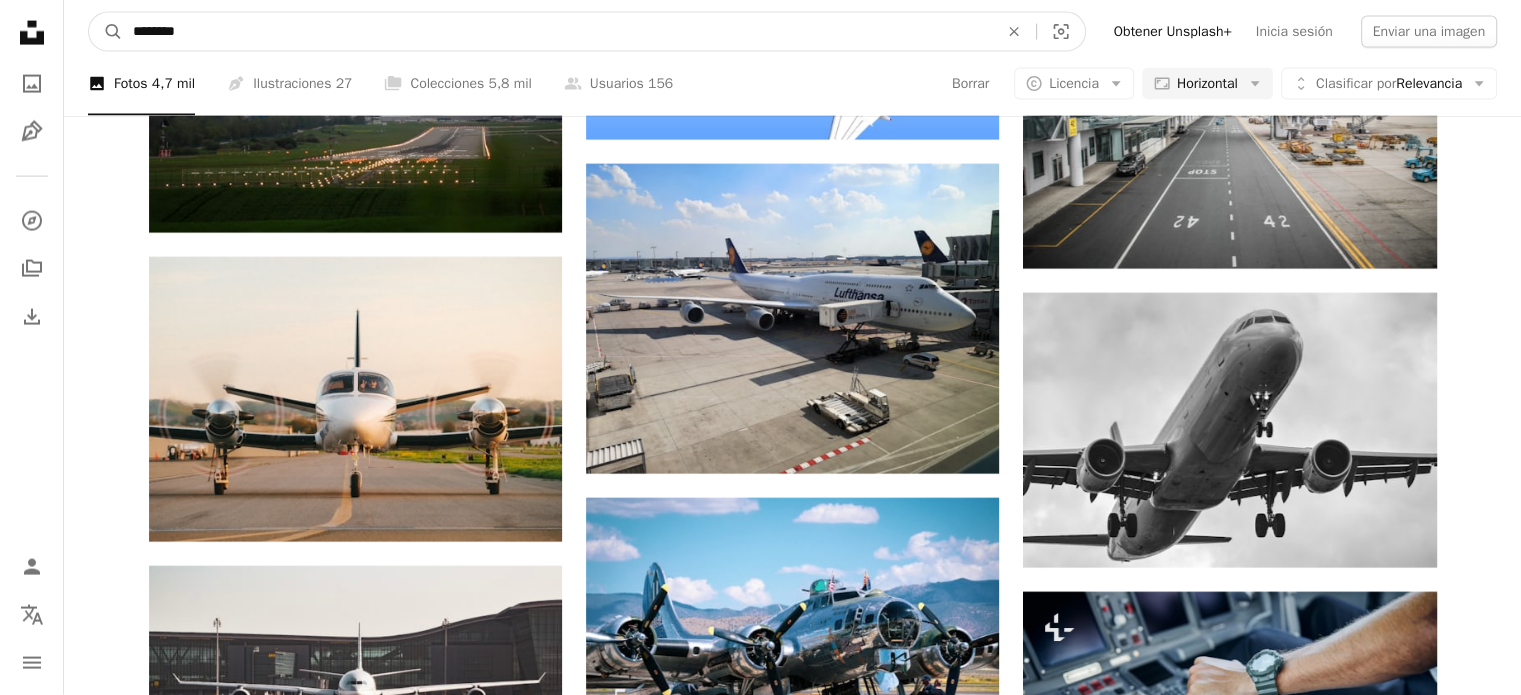 click on "********" at bounding box center [557, 32] 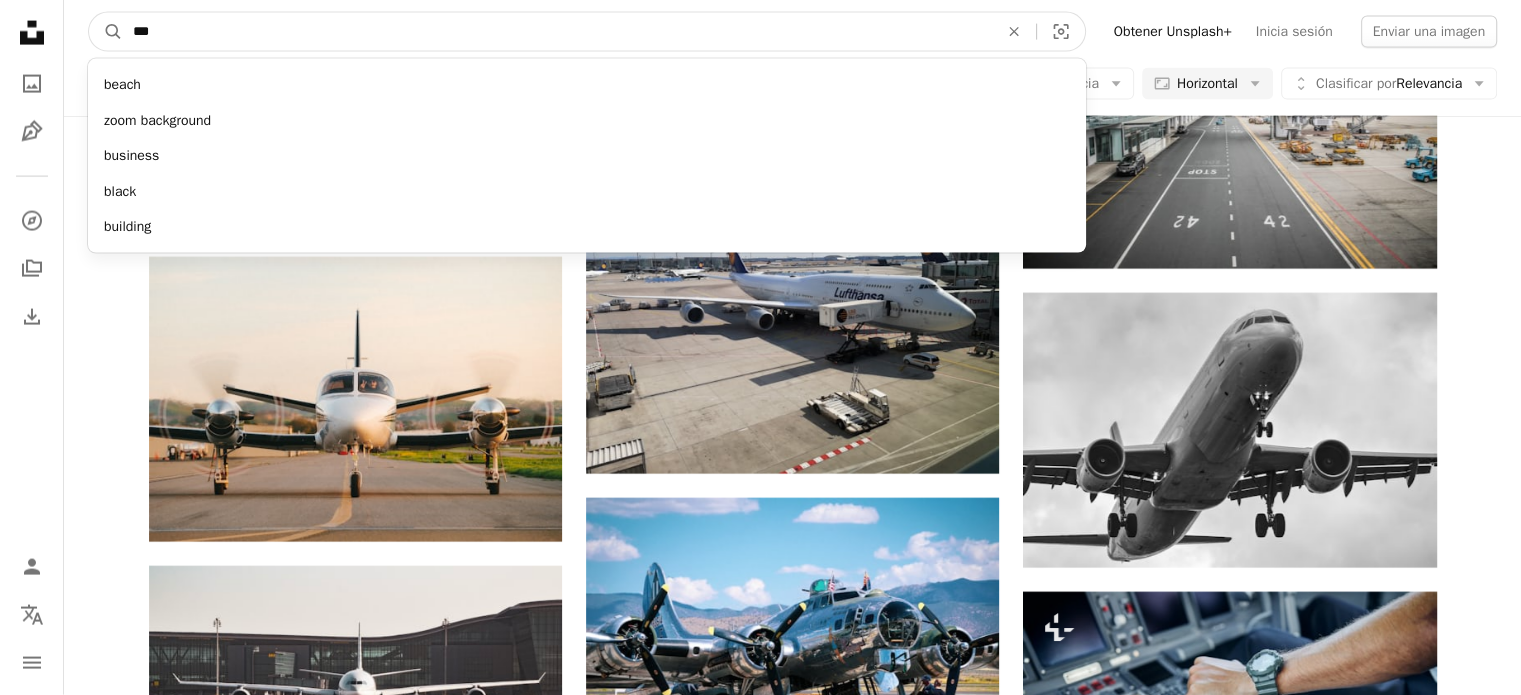 type on "****" 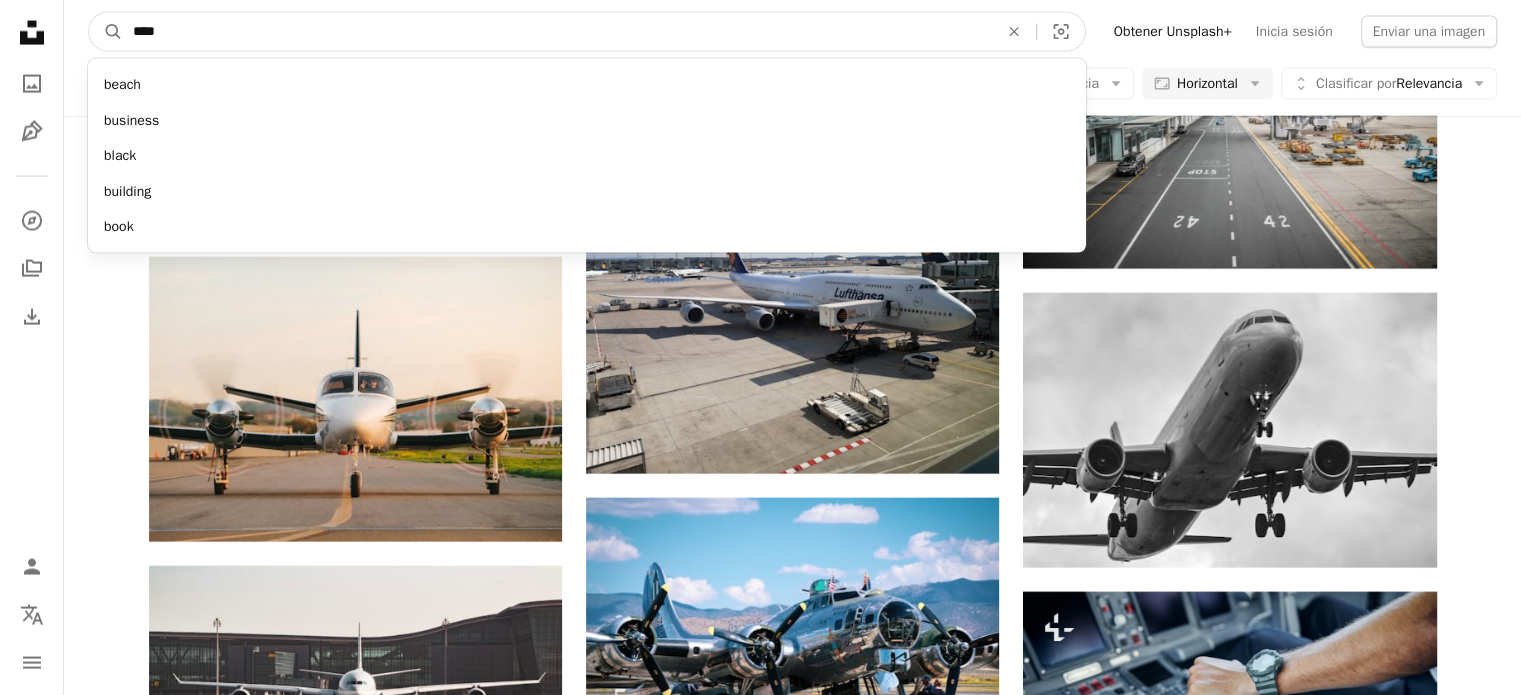 click on "A magnifying glass" at bounding box center (106, 32) 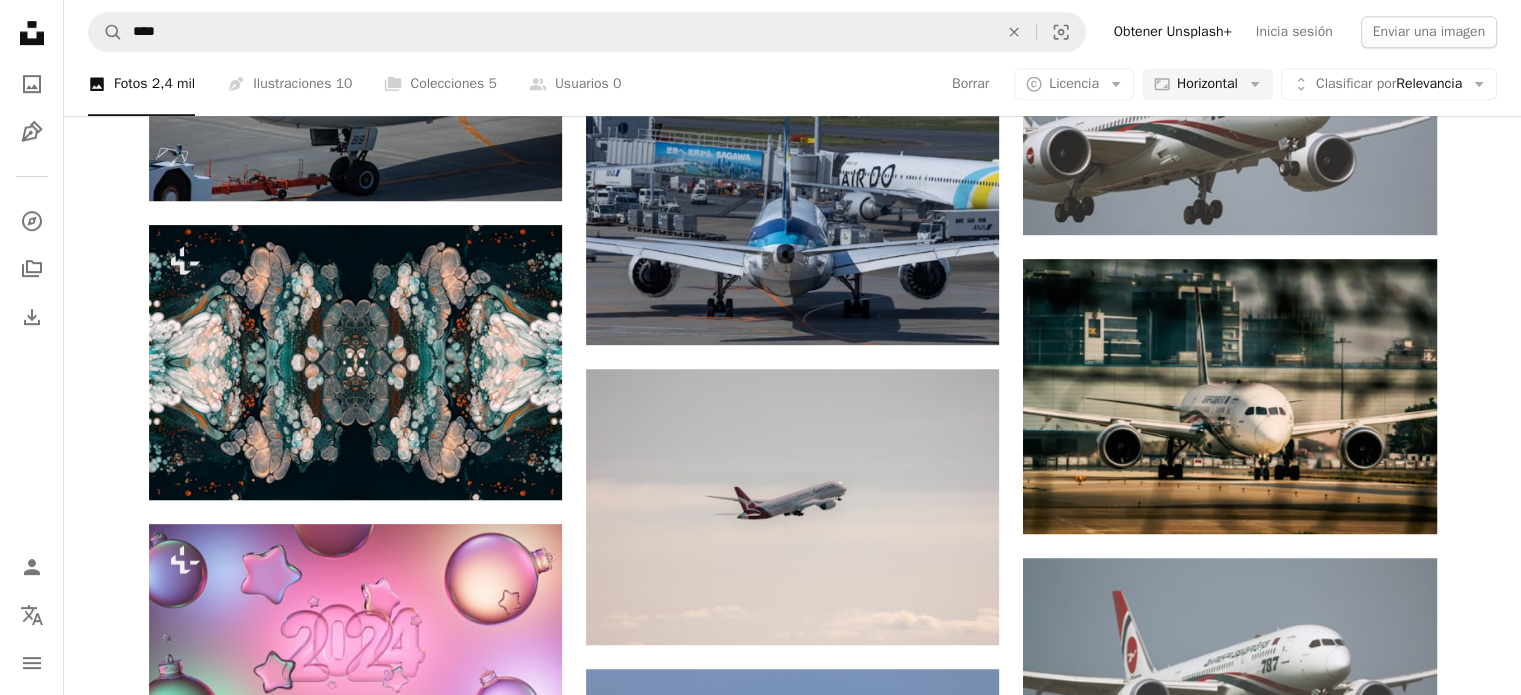 scroll, scrollTop: 1200, scrollLeft: 0, axis: vertical 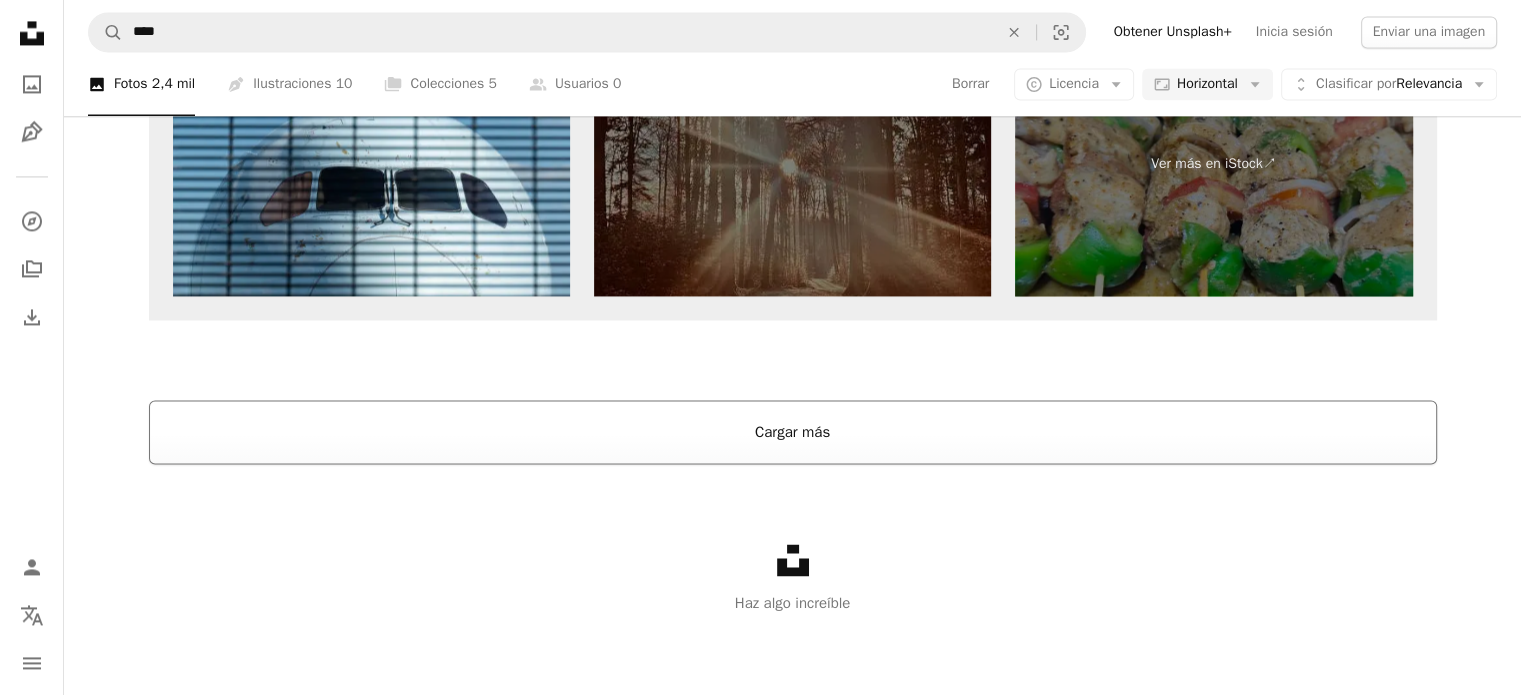 click on "Cargar más" at bounding box center [793, 432] 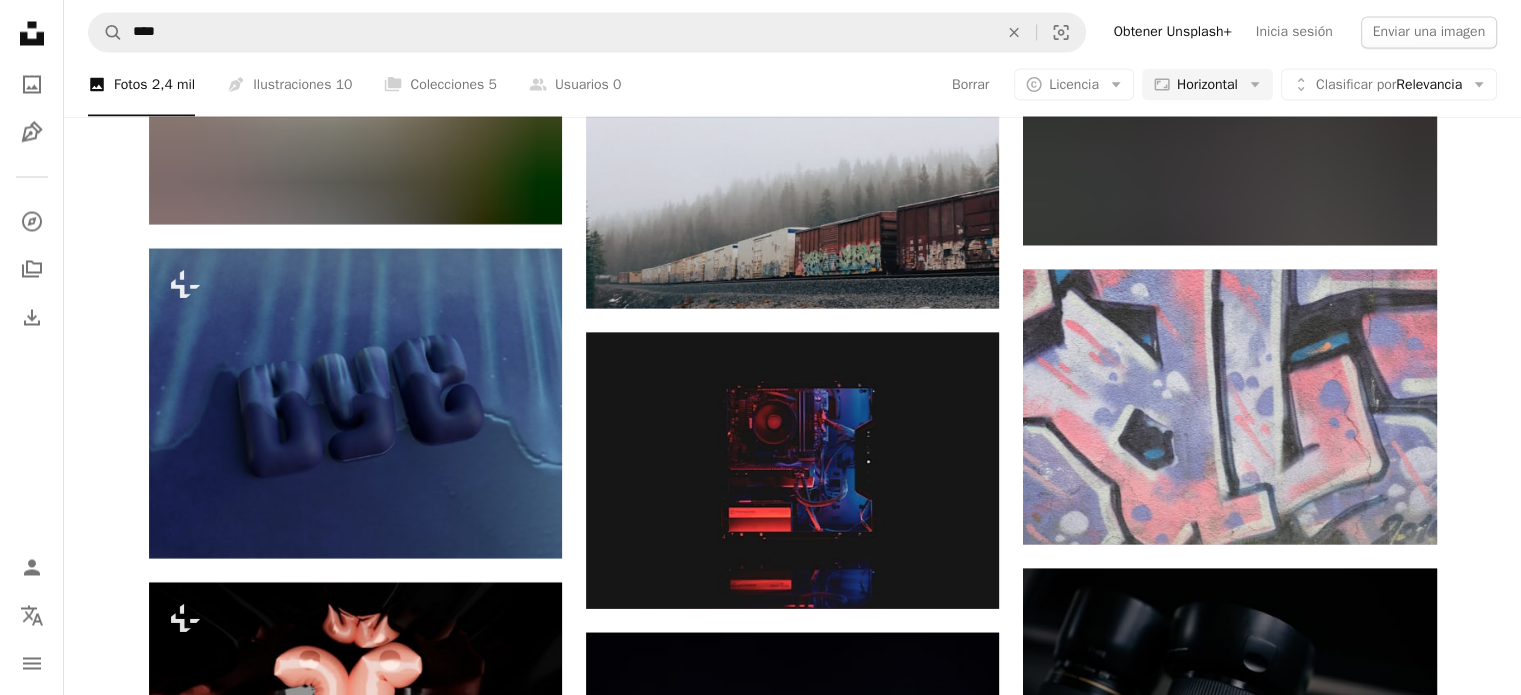 scroll, scrollTop: 11381, scrollLeft: 0, axis: vertical 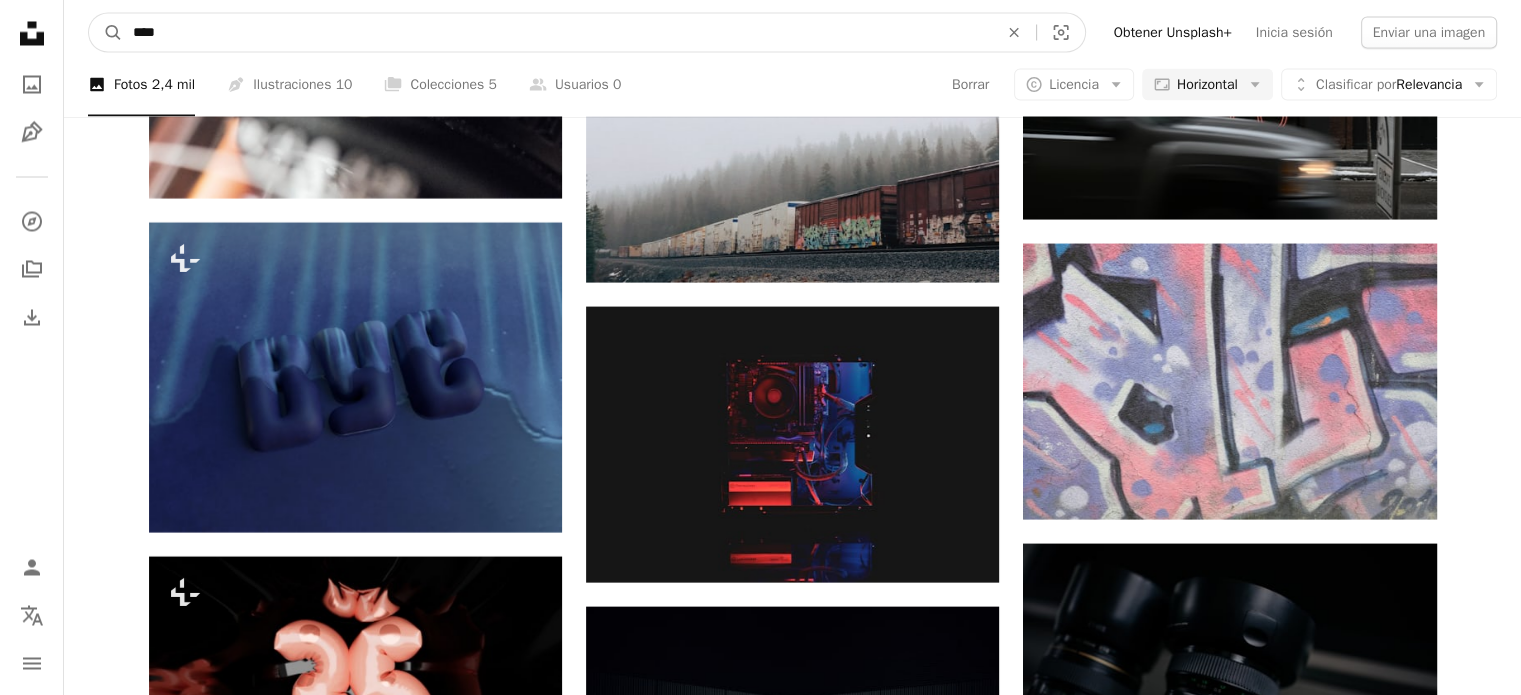 click on "****" at bounding box center (557, 32) 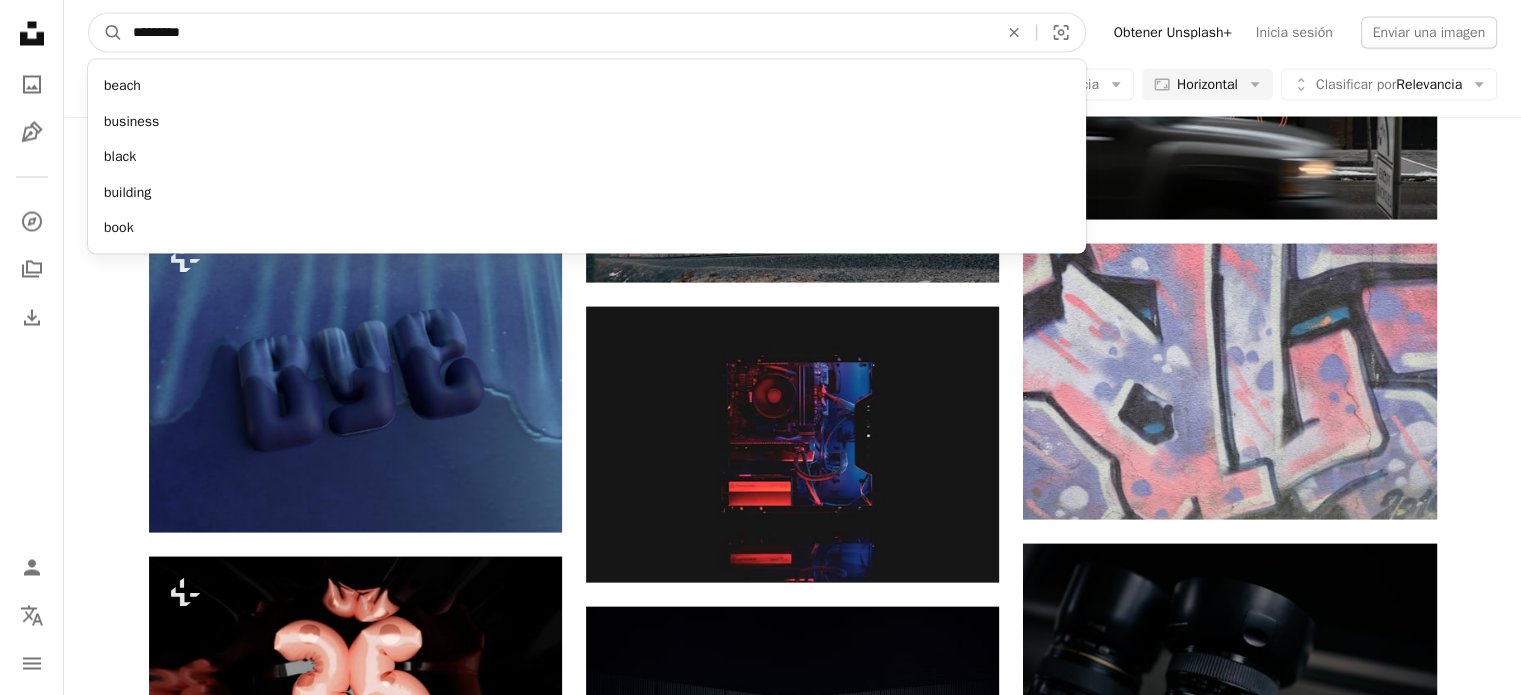 type on "**********" 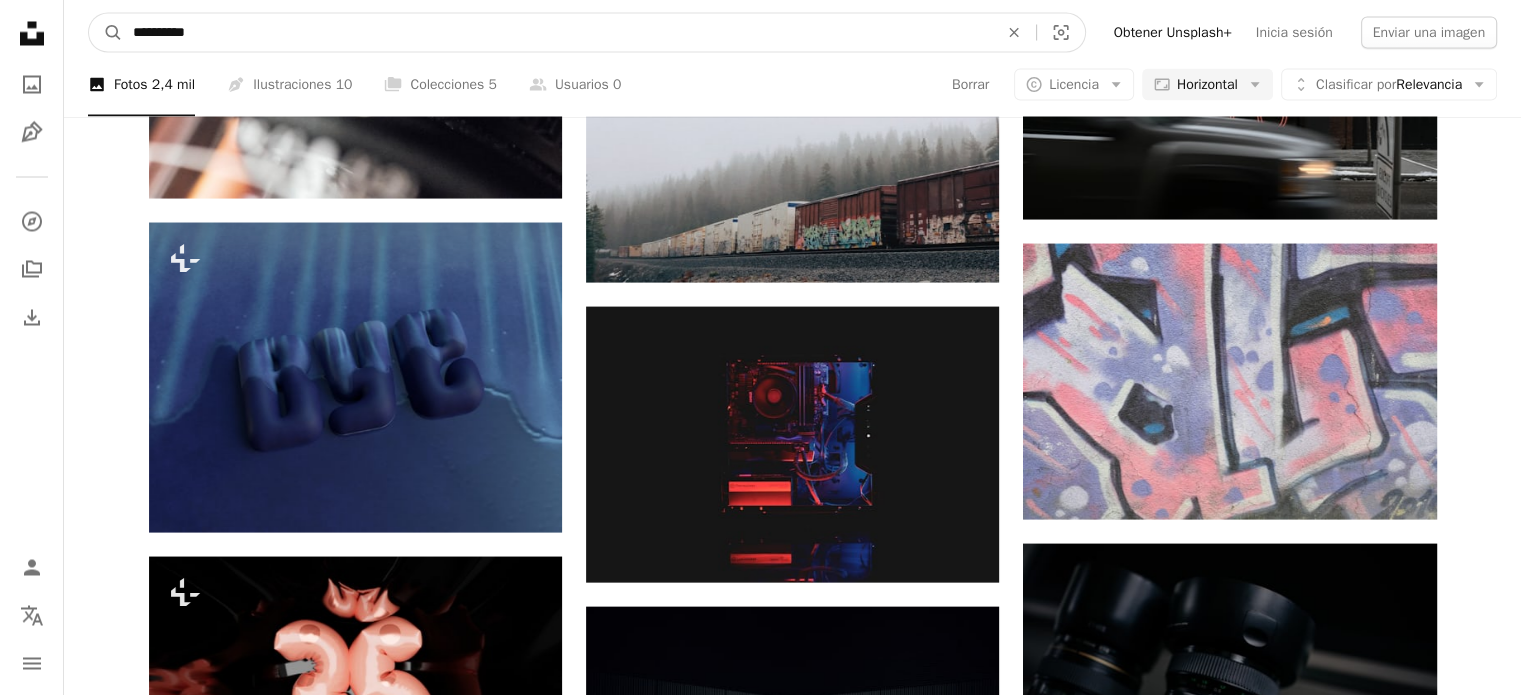 click on "A magnifying glass" at bounding box center (106, 32) 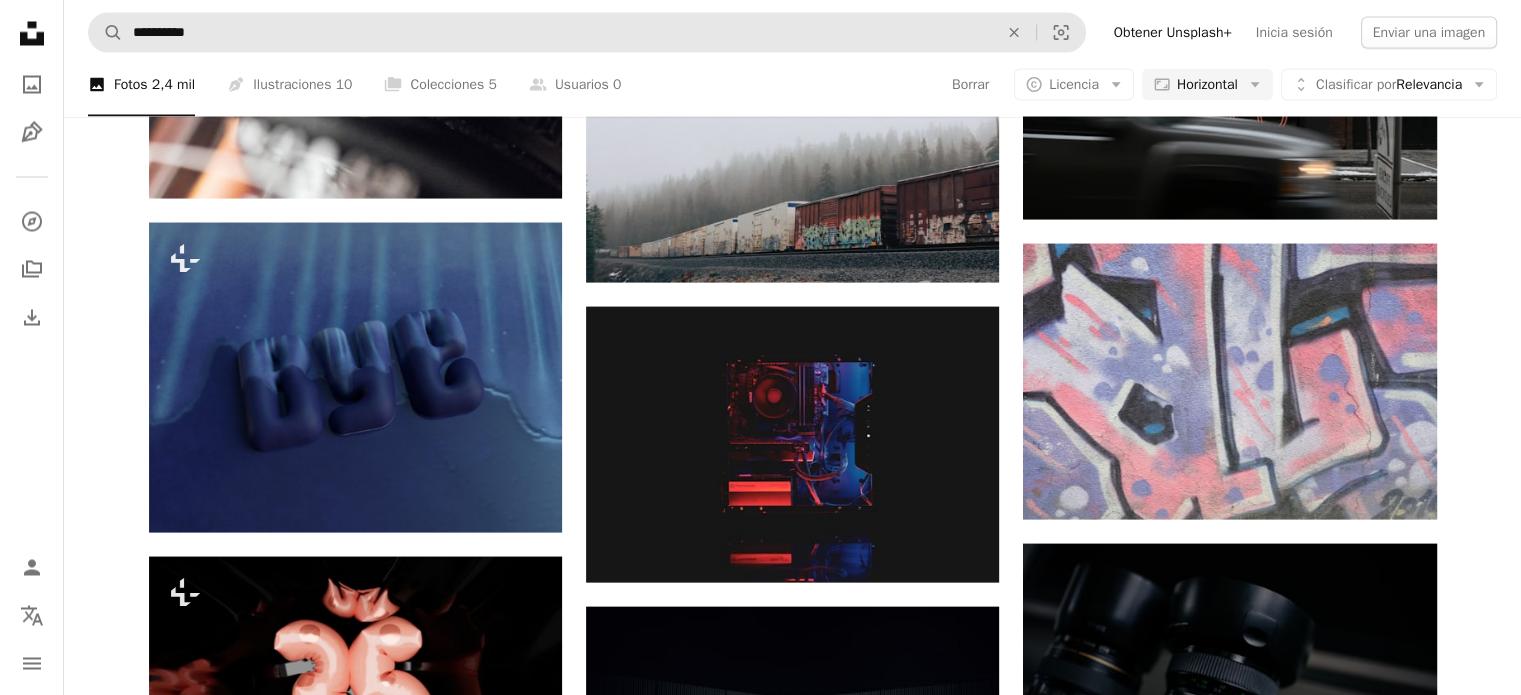 scroll, scrollTop: 0, scrollLeft: 0, axis: both 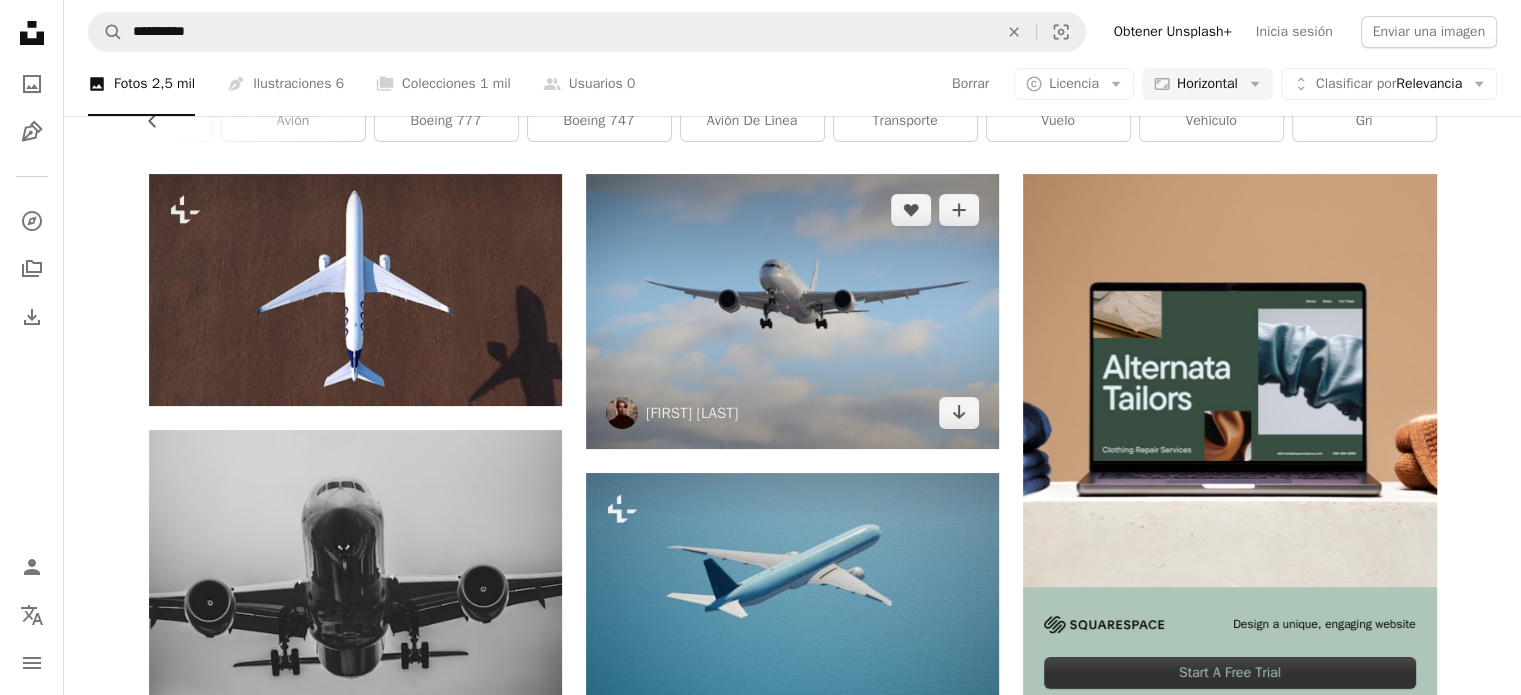 click at bounding box center [792, 311] 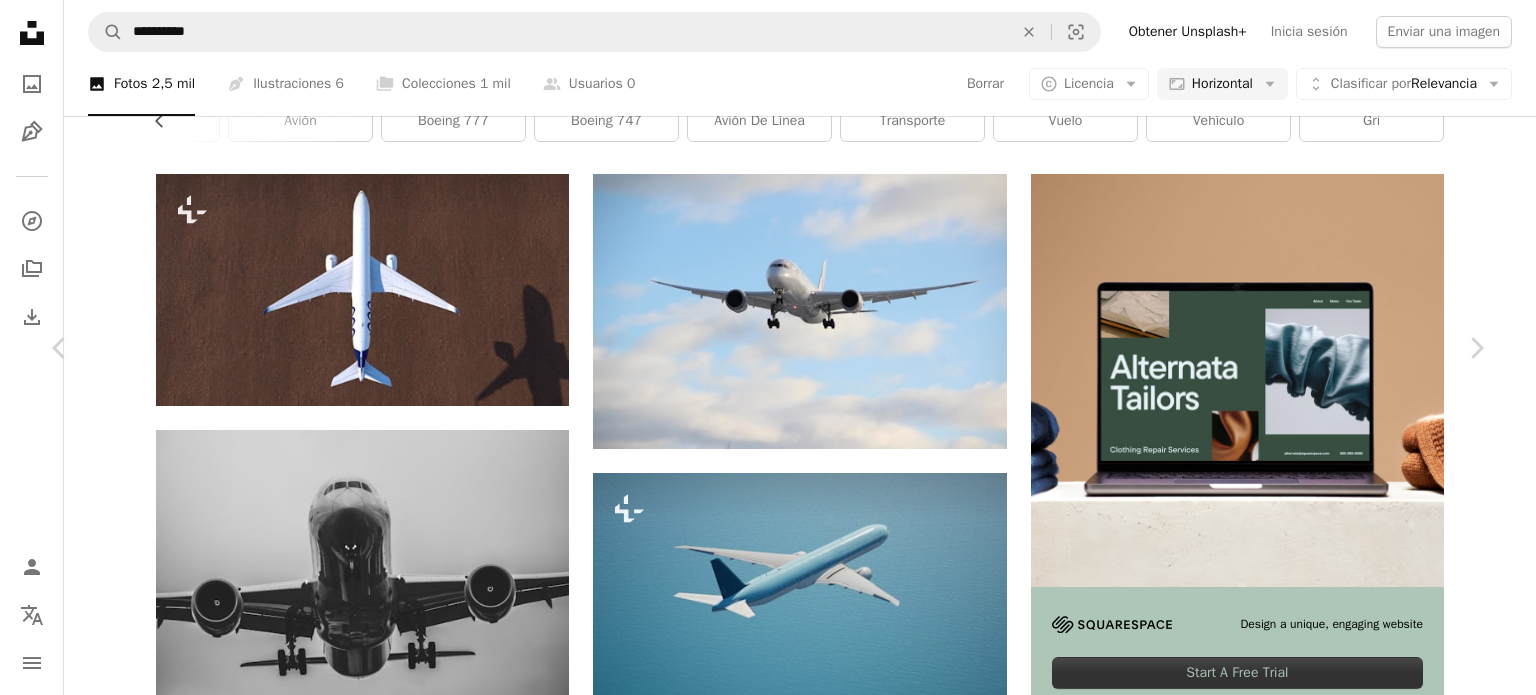 click on "Chevron down" at bounding box center (1360, 3832) 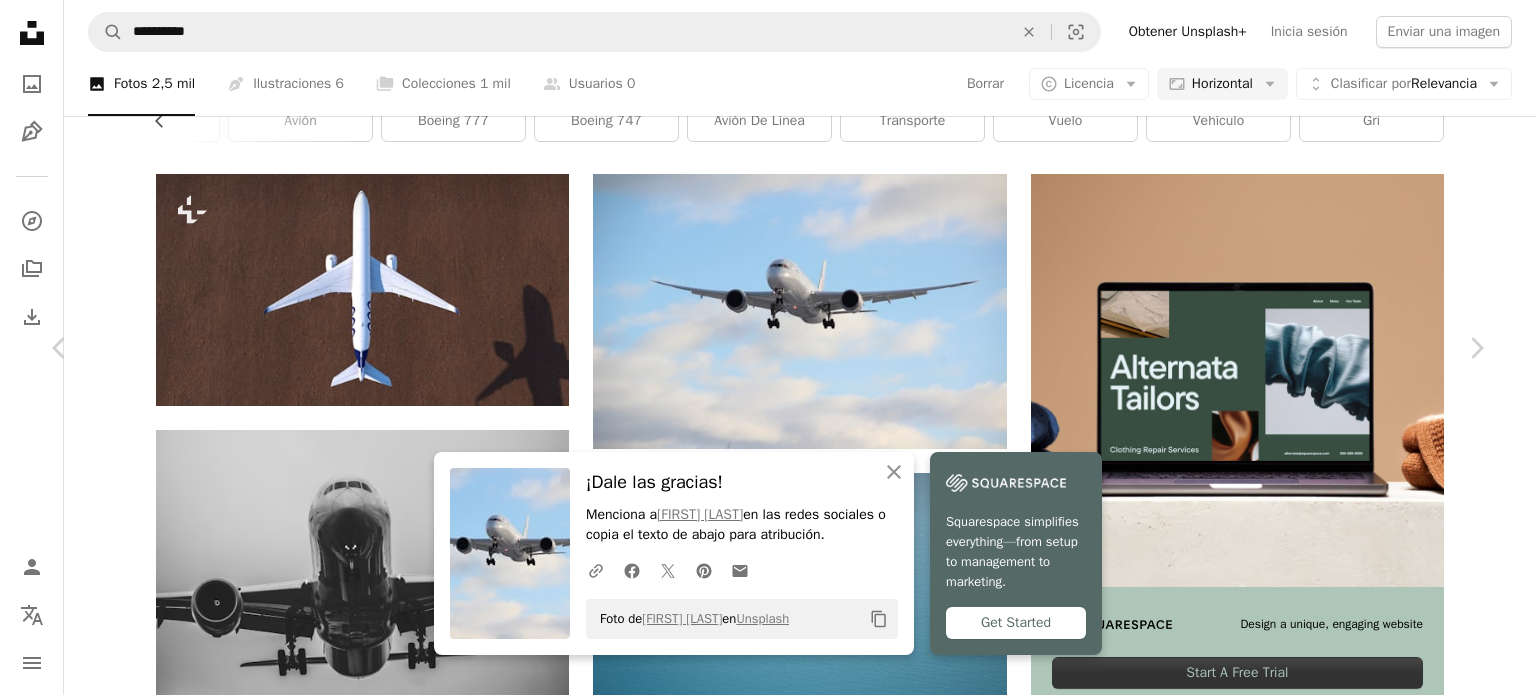 click on "An X shape Chevron left Chevron right An X shape Cerrar ¡Dale las gracias! Menciona a  Artturi Jalli  en las redes sociales o copia el texto de abajo para atribución. A URL sharing icon (chains) Facebook icon X (formerly Twitter) icon Pinterest icon An envelope Foto de  Artturi Jalli  en  Unsplash
Copy content Squarespace simplifies everything—from setup to management to marketing. Get Started Artturi Jalli artturijalli A heart A plus sign Editar imagen   Plus sign for Unsplash+ Descargar gratis Chevron down Zoom in Visualizaciones 2.505.456 Descargas 30.161 A forward-right arrow Compartir Info icon Información More Actions Calendar outlined Publicado el  14 de enero de 2021 Camera Canon, EOS 600D Safety Uso gratuito bajo la  Licencia Unsplash avión avión [COUNTRY] Helsinki aterrizaje Boeing 787 Japan Airlines gris vehículo transporte vuelo avión azabache avión de línea despegue Imágenes de dominio público Explora imágenes premium relacionadas en iStock  |  Ver más en iStock  ↗ Para" at bounding box center [768, 4132] 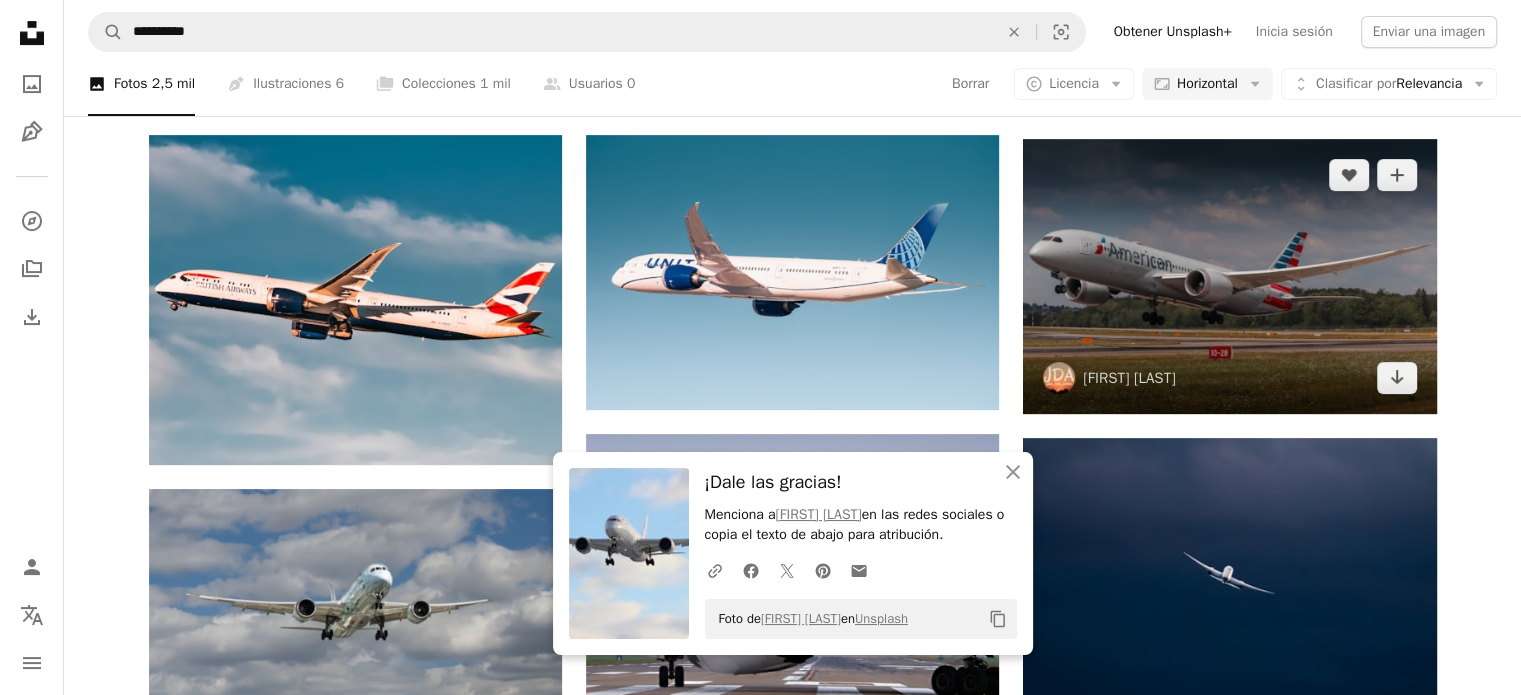 scroll, scrollTop: 700, scrollLeft: 0, axis: vertical 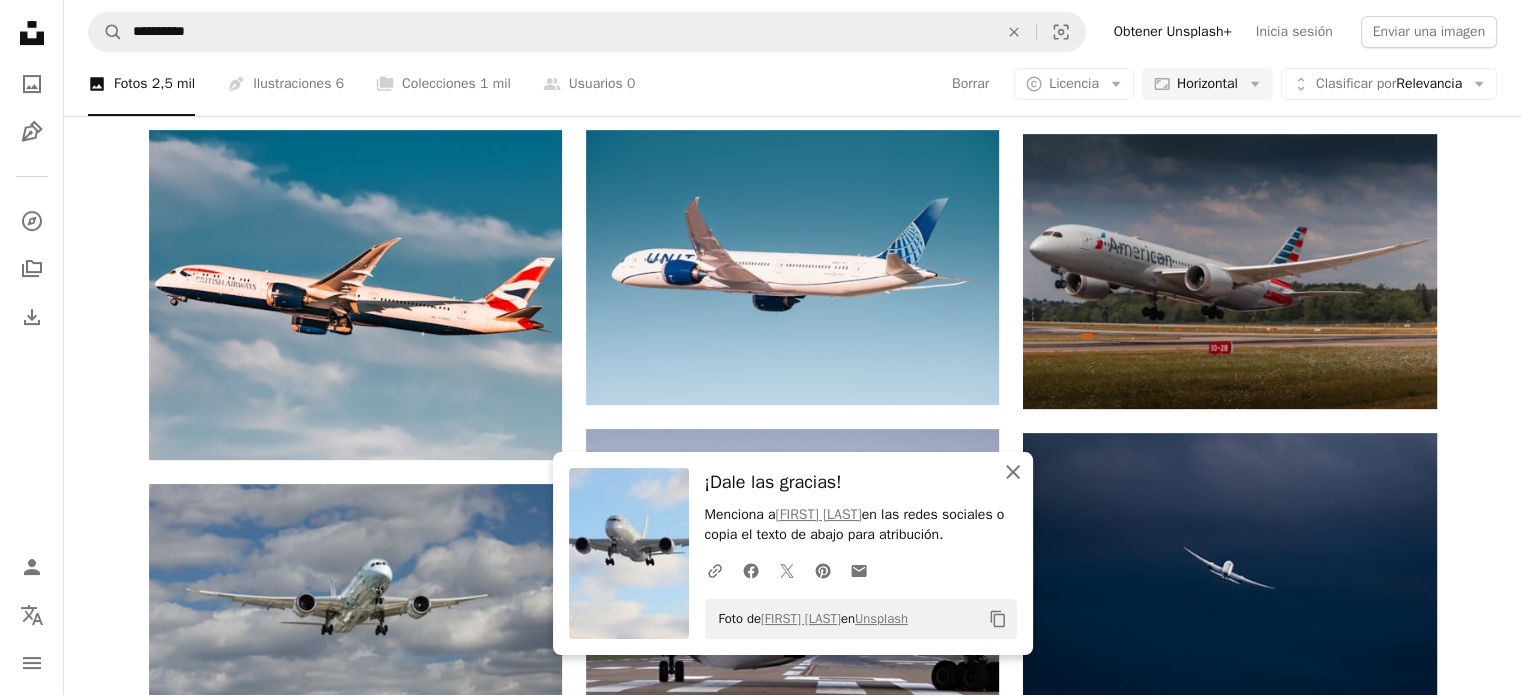 click on "An X shape" 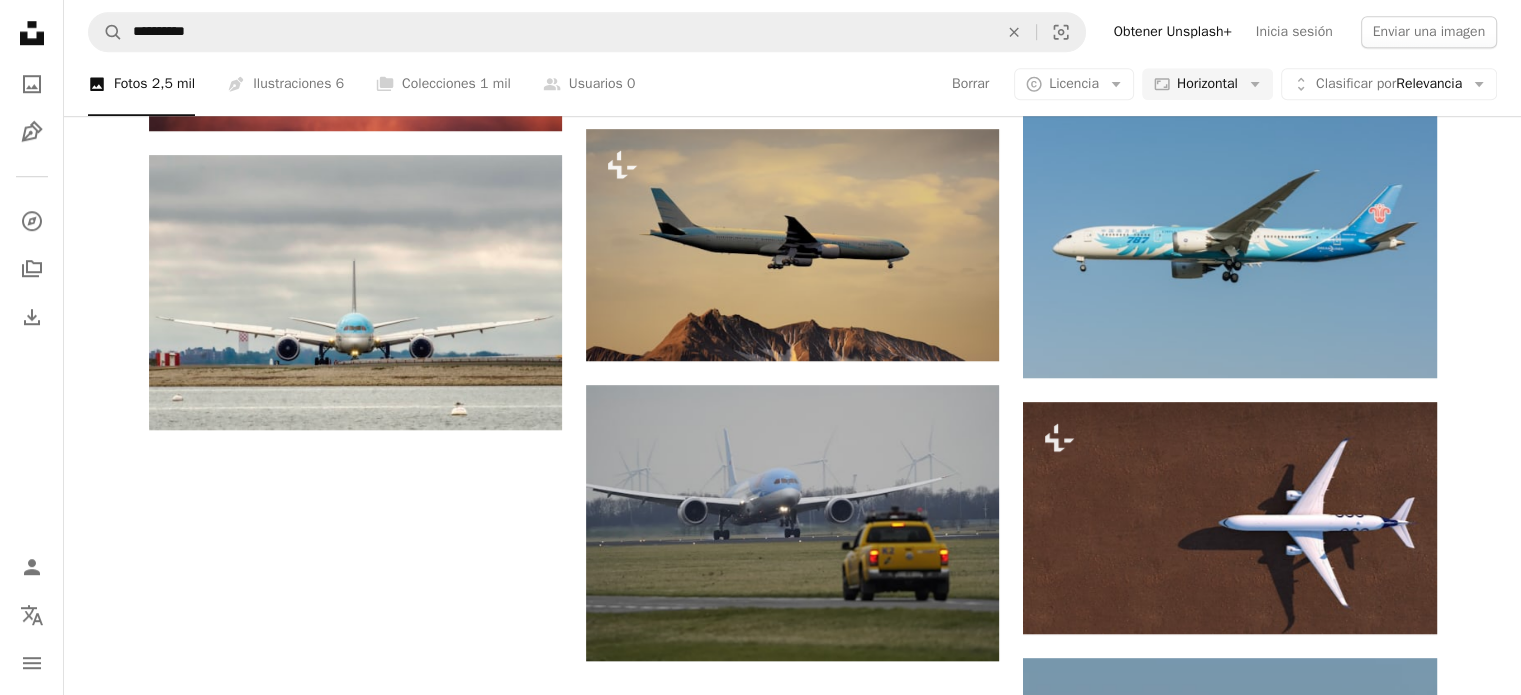 scroll, scrollTop: 1600, scrollLeft: 0, axis: vertical 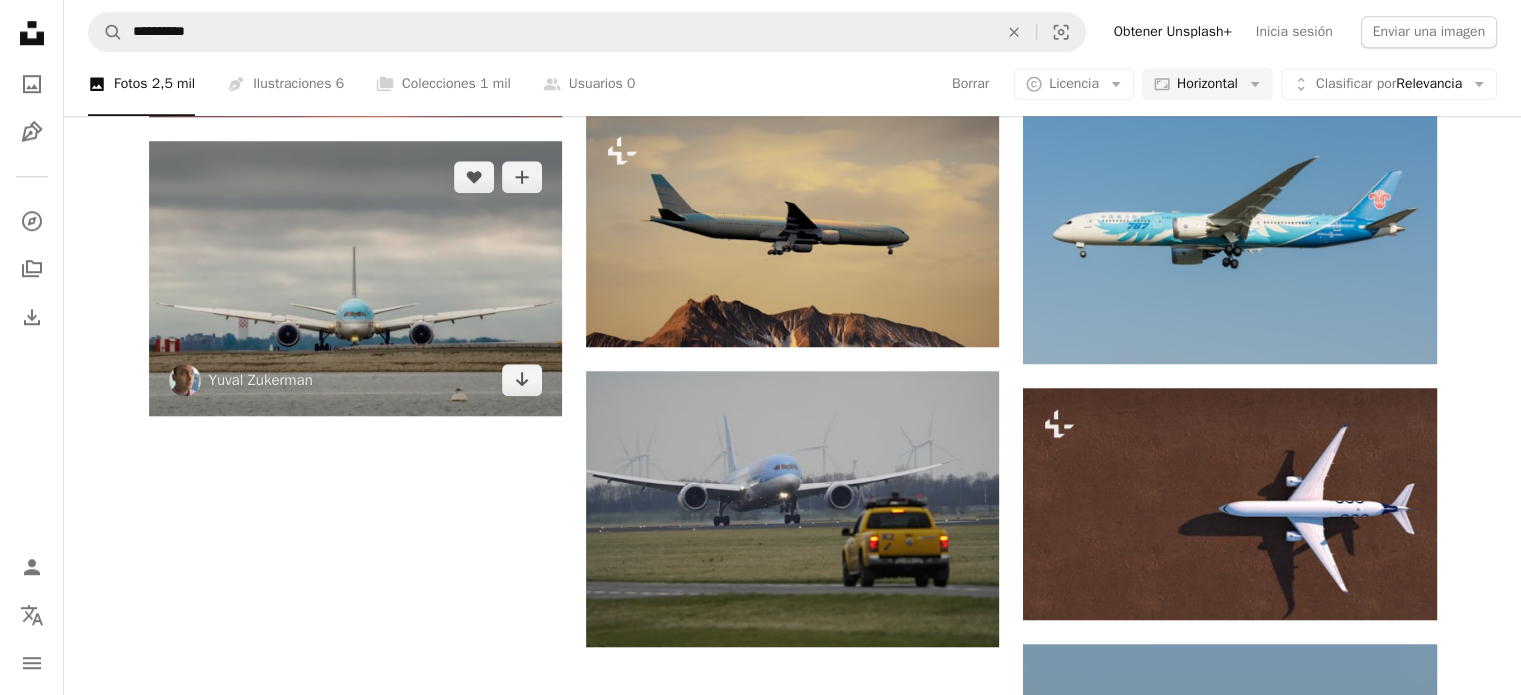 click at bounding box center [355, 278] 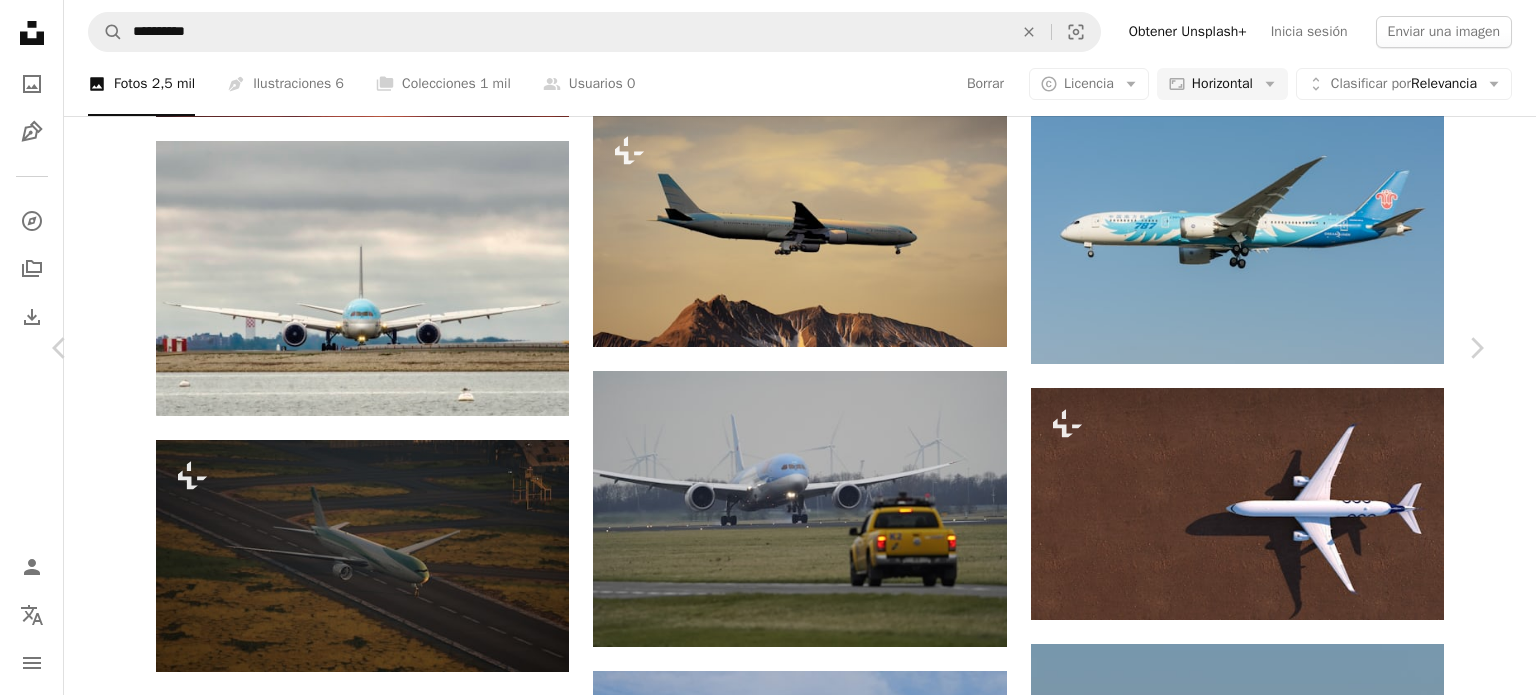 click on "An X shape Chevron left Chevron right Yuval Zukerman yuvalz A heart A plus sign Editar imagen   Plus sign for Unsplash+ Descargar gratis Chevron down Zoom in Visualizaciones 158.421 Descargas 997 A forward-right arrow Compartir Info icon Información More Actions A map marker Harbor View / Orient Heights, Boston, MA, USA Calendar outlined Publicado el  2 de noviembre de 2021 Camera FUJIFILM, X-T20 Safety Uso gratuito bajo la  Licencia Unsplash avión aeropuerto Estados Unidos avión vuelo Boston cabina azabache nublado Coreano pista Boeing aterrizaje Boeing 787 787 Dreamliner gris vehículo transporte avión Imágenes de dominio público Explora imágenes premium relacionadas en iStock  |  Ahorra un 20 % con el código UNSPLASH20 Ver más en iStock  ↗ Imágenes relacionadas A heart A plus sign Juan Pablo Mascanfroni Disponible para contratación A checkmark inside of a circle Arrow pointing down Plus sign for Unsplash+ A heart A plus sign Taiki Ishikawa Para  Unsplash+ A lock   Descargar A heart A heart" at bounding box center (768, 4377) 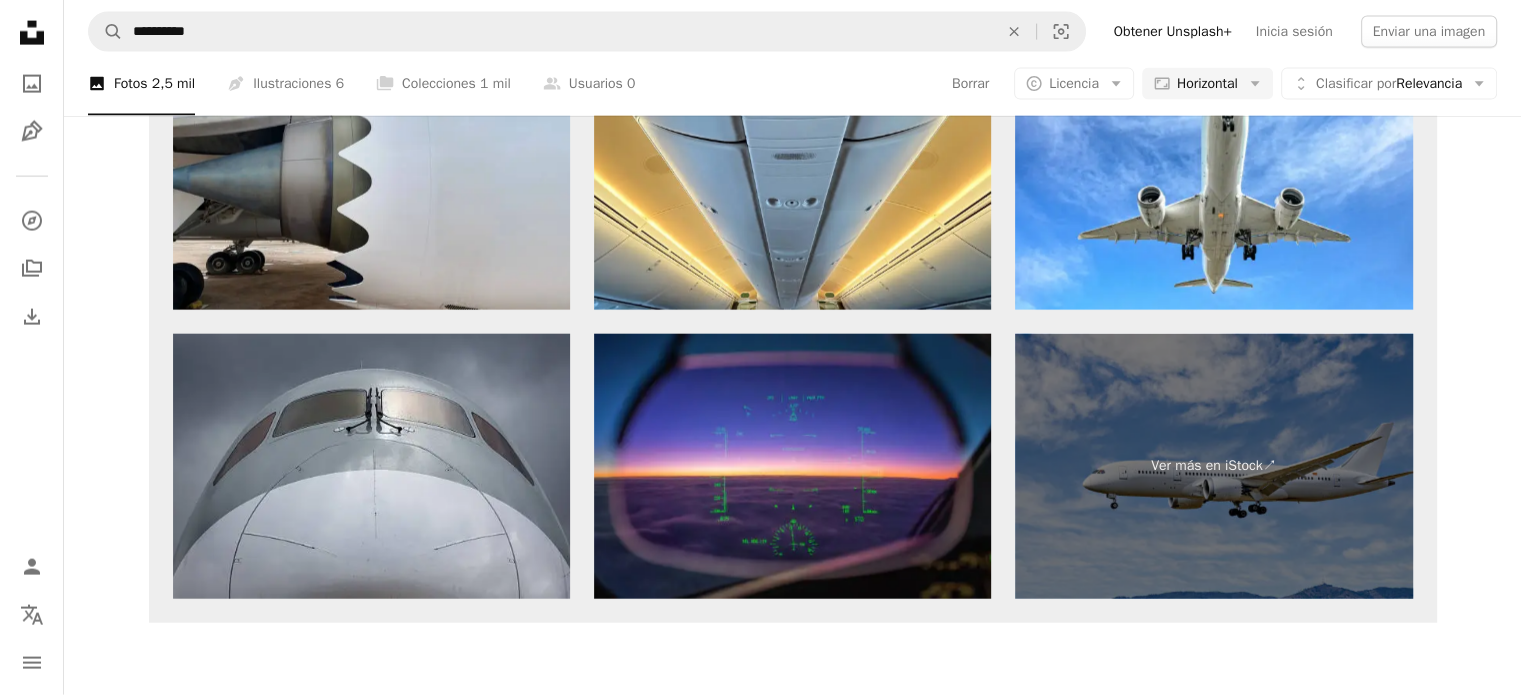 scroll, scrollTop: 4700, scrollLeft: 0, axis: vertical 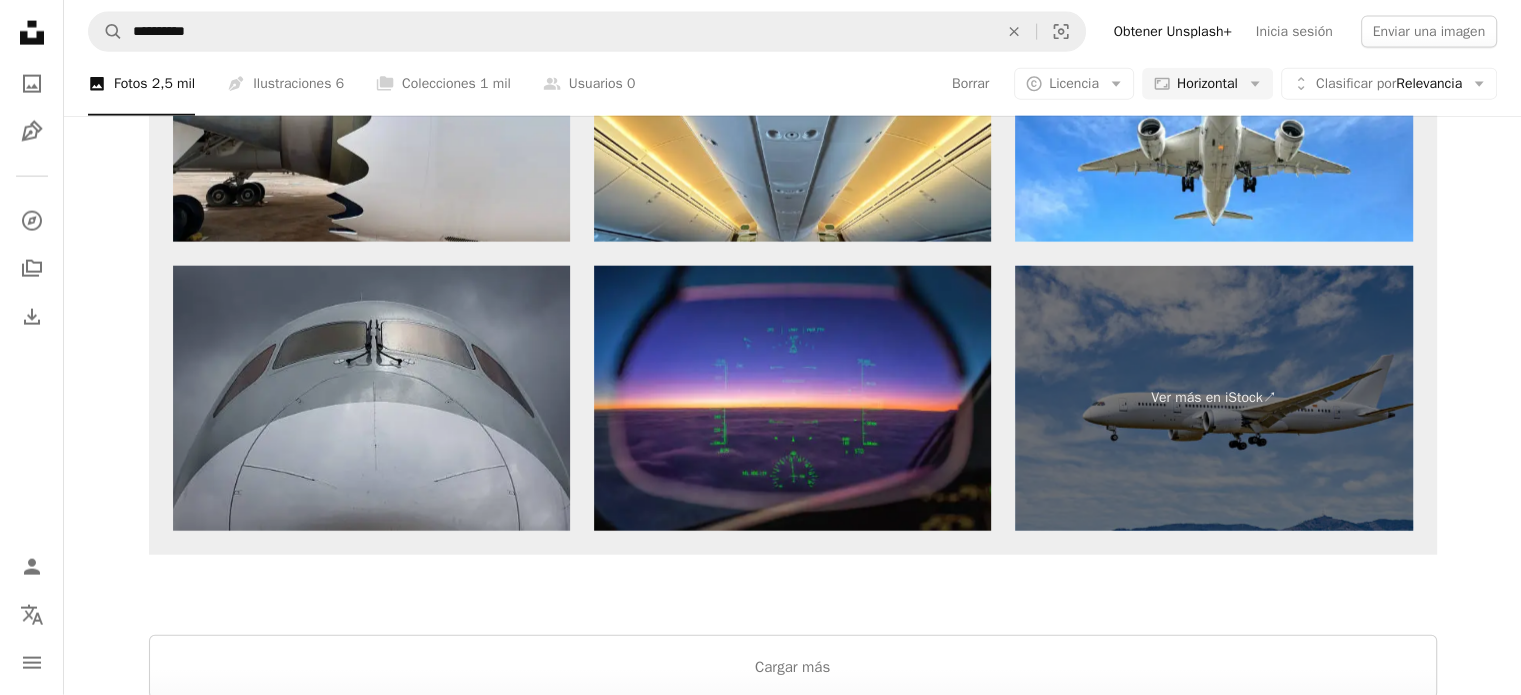 click at bounding box center (371, 398) 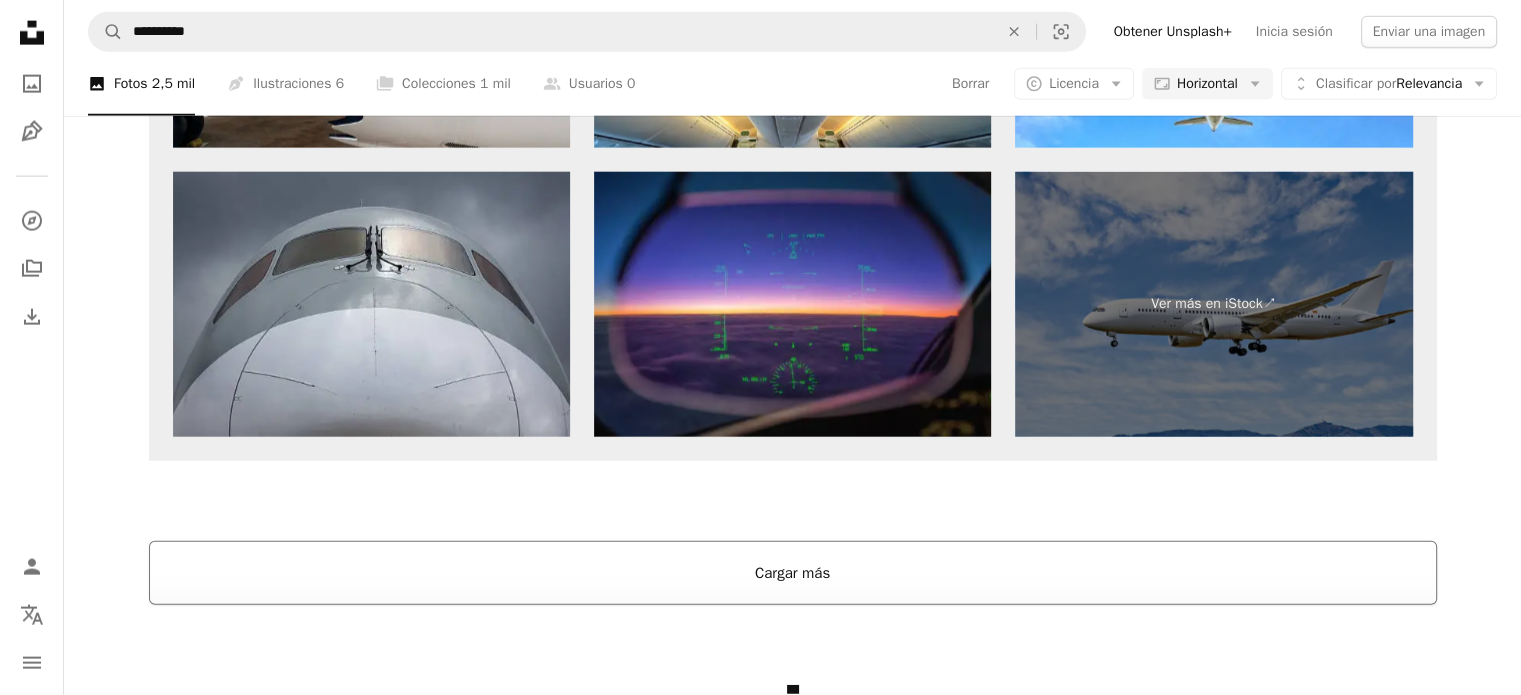 scroll, scrollTop: 4800, scrollLeft: 0, axis: vertical 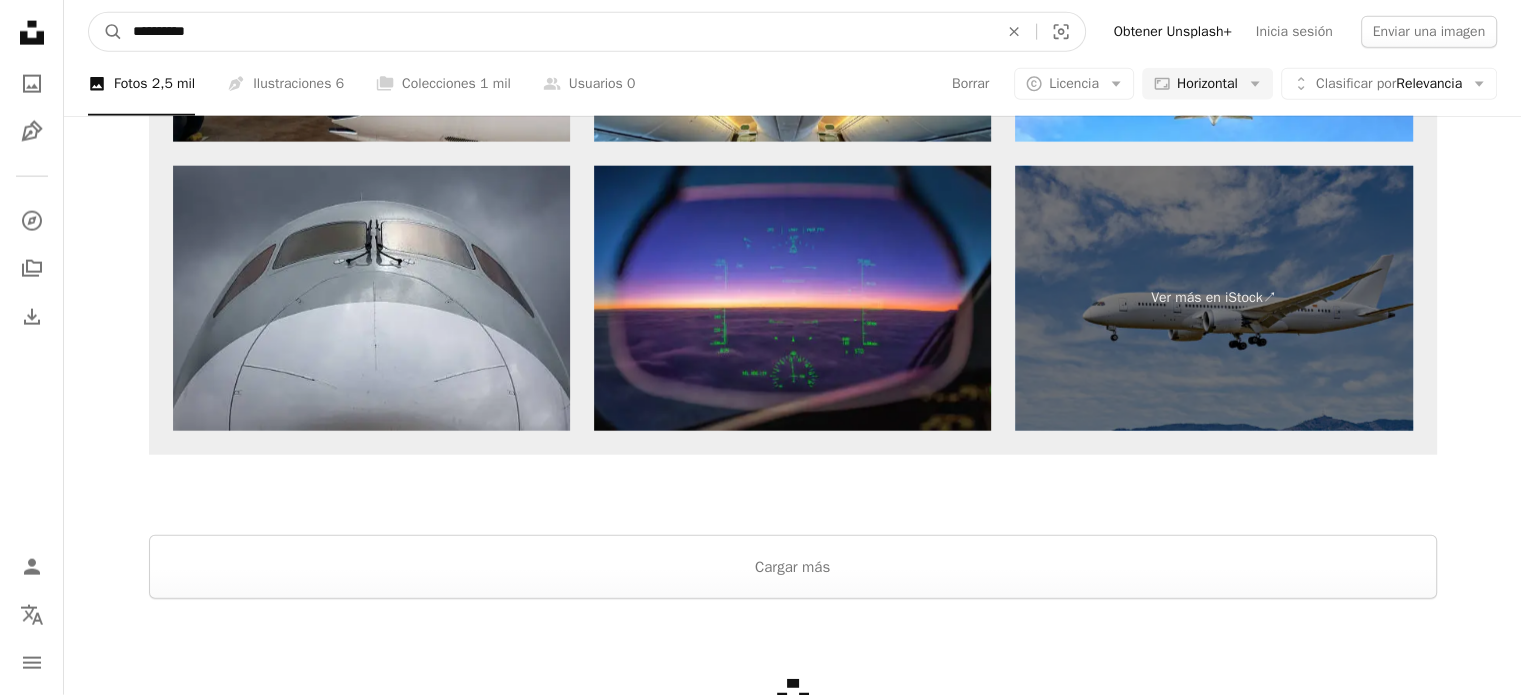 click on "**********" at bounding box center (557, 32) 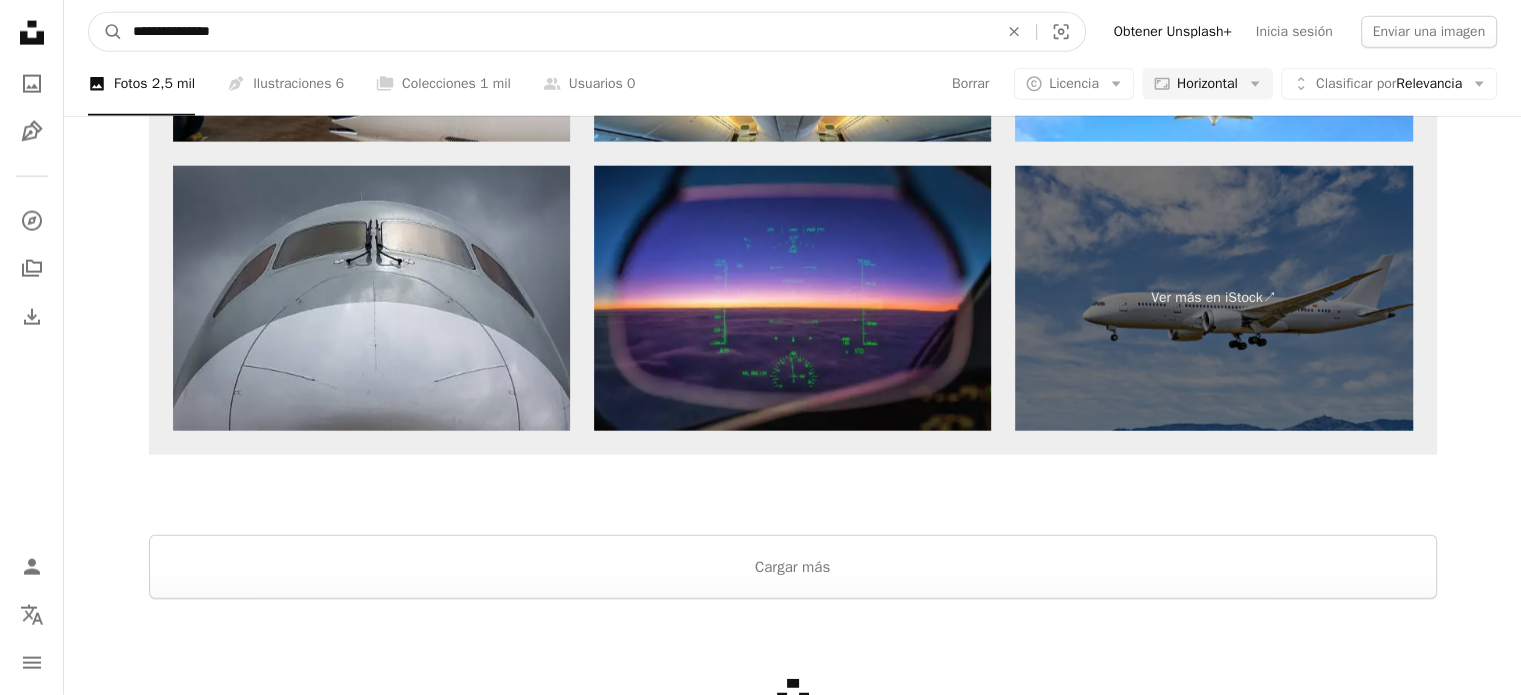 type on "**********" 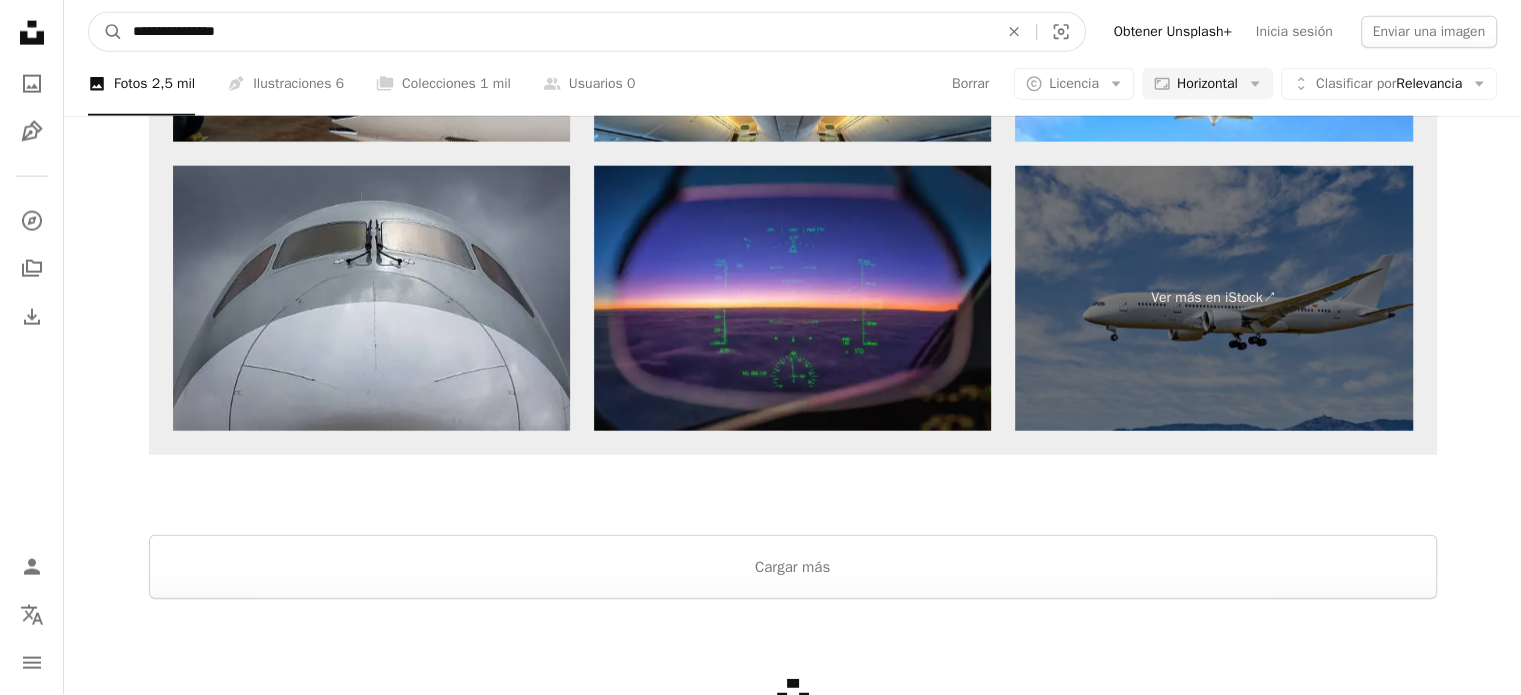 click on "A magnifying glass" at bounding box center [106, 32] 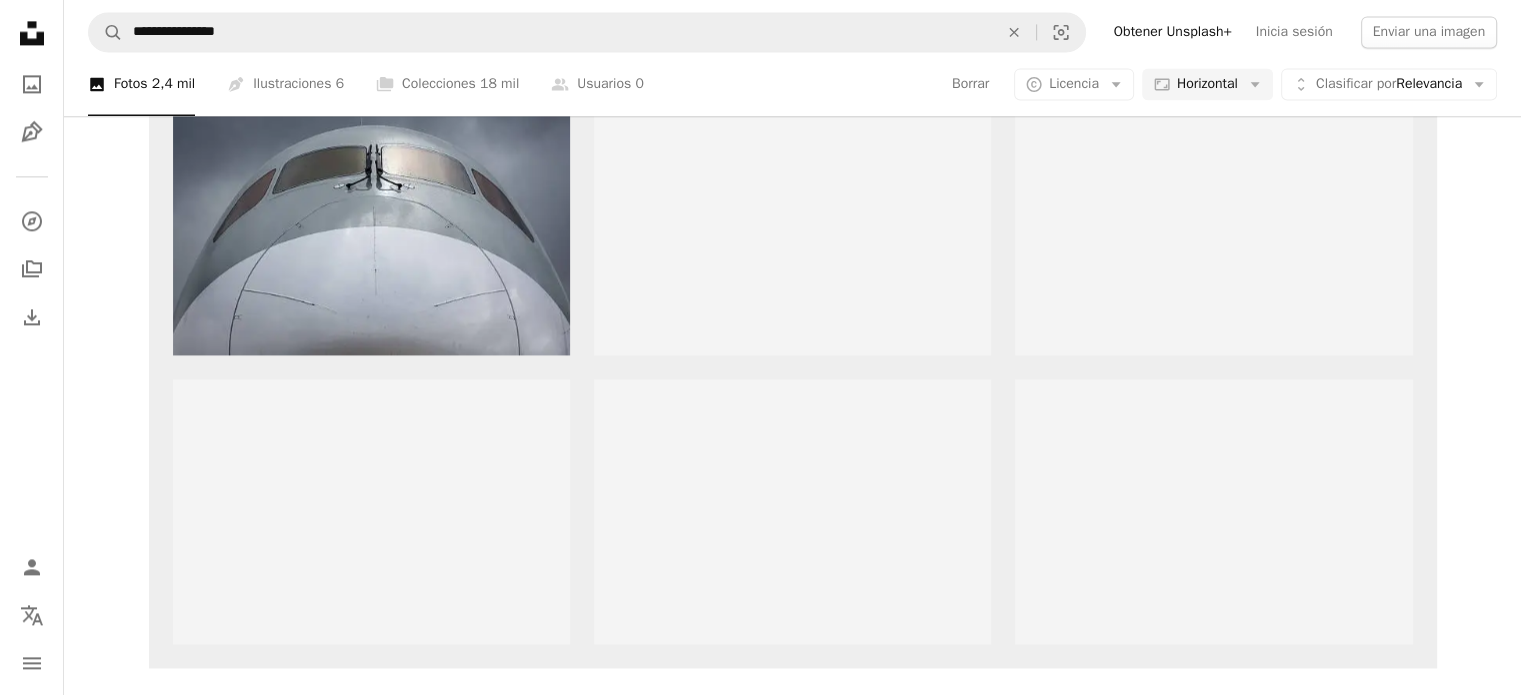 scroll, scrollTop: 2900, scrollLeft: 0, axis: vertical 